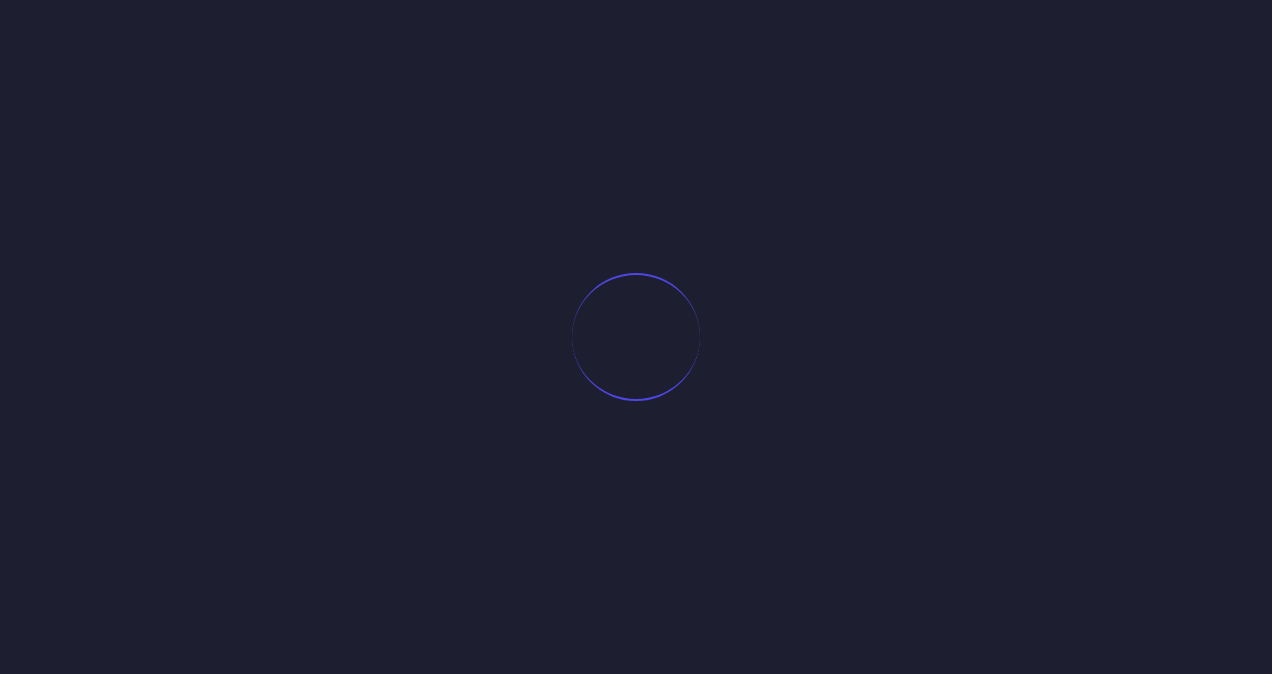 scroll, scrollTop: 0, scrollLeft: 0, axis: both 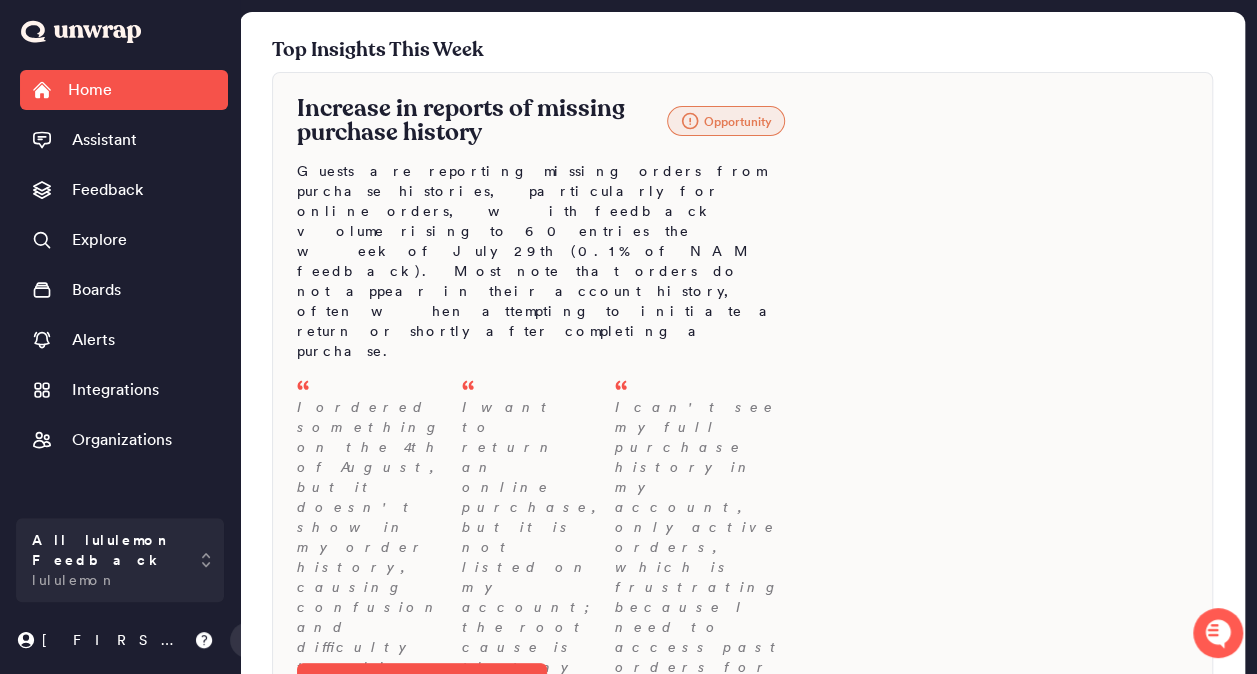 click 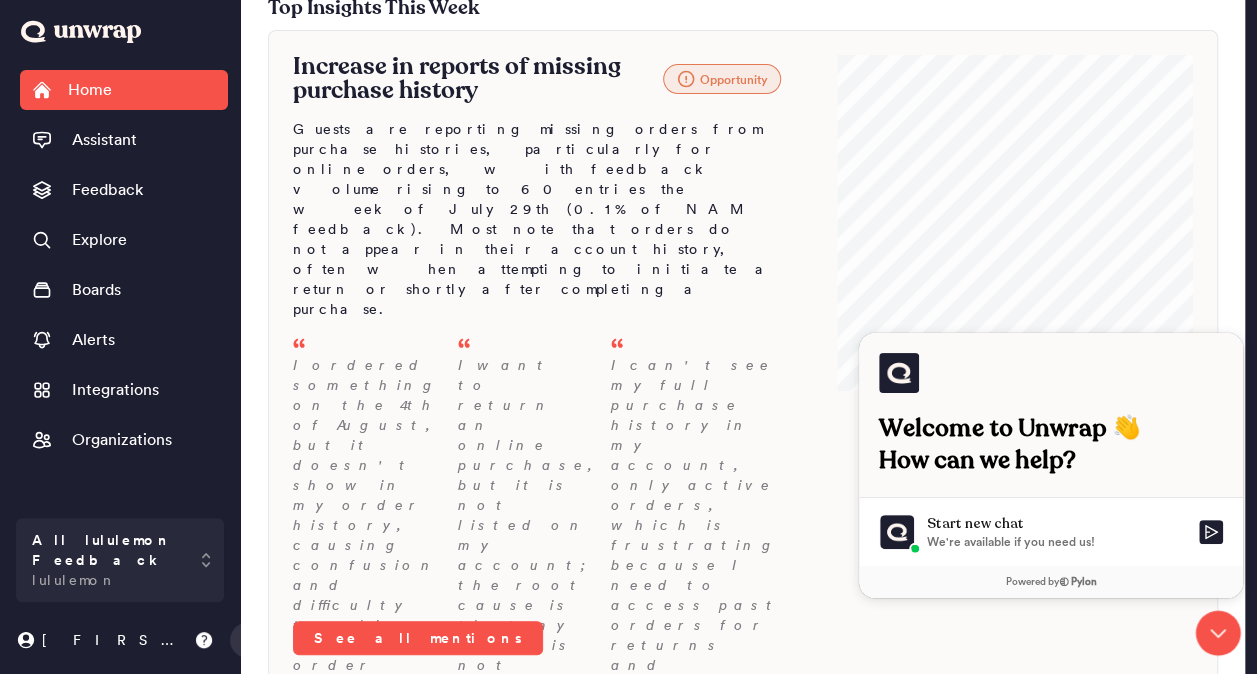 scroll, scrollTop: 0, scrollLeft: 0, axis: both 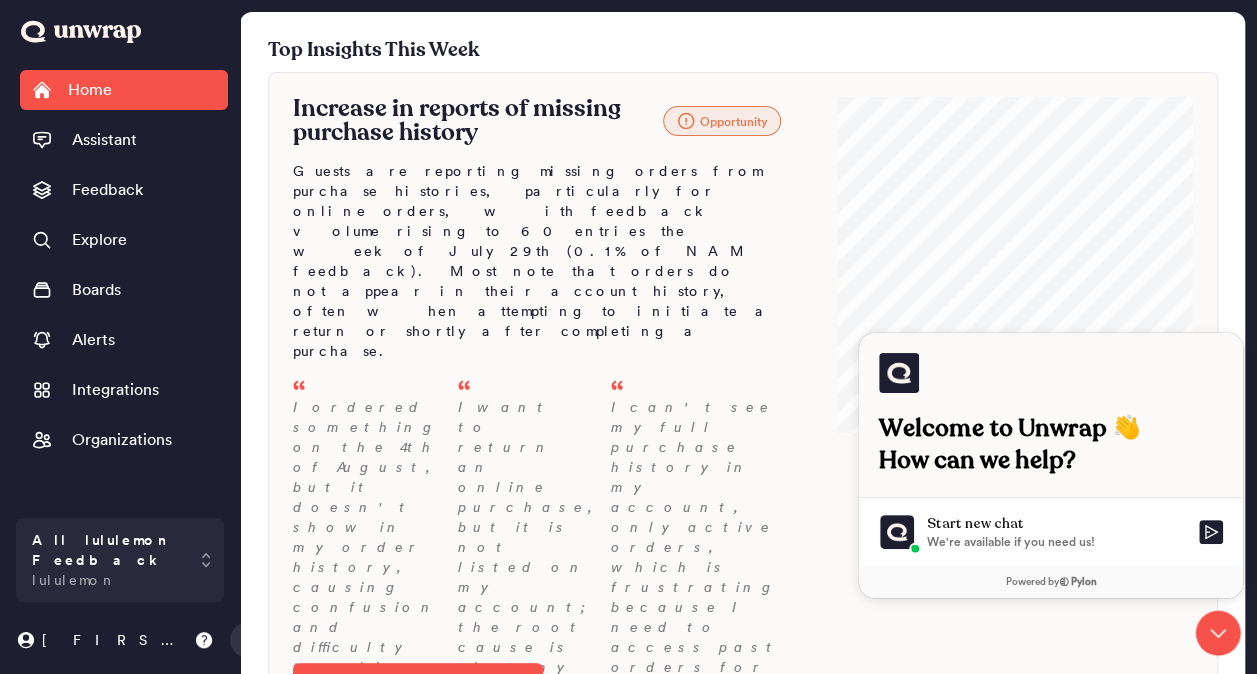 click on "Increase in reports of missing purchase history Opportunity Guests are reporting missing orders from purchase histories, particularly for online orders, with feedback volume rising to 60 entries the week of July 29th (0.1% of NAM feedback). Most note that orders do not appear in their account history, often when attempting to initiate a return or shortly after completing a purchase. I ordered something on the 4th of August, but it doesn't show in my order history, causing confusion and difficulty tracking when my order will arrive.  -  Aug 05 I want to return an online purchase, but it is not listed on my account; the root cause is that my order is not showing up on the website for me to complete the...  -  Aug 05 I can't see my full purchase history in my account, only active orders, which is frustrating because I need to access past orders for returns and tracking purpo...  -  Aug 05 See all mentions" at bounding box center (743, 397) 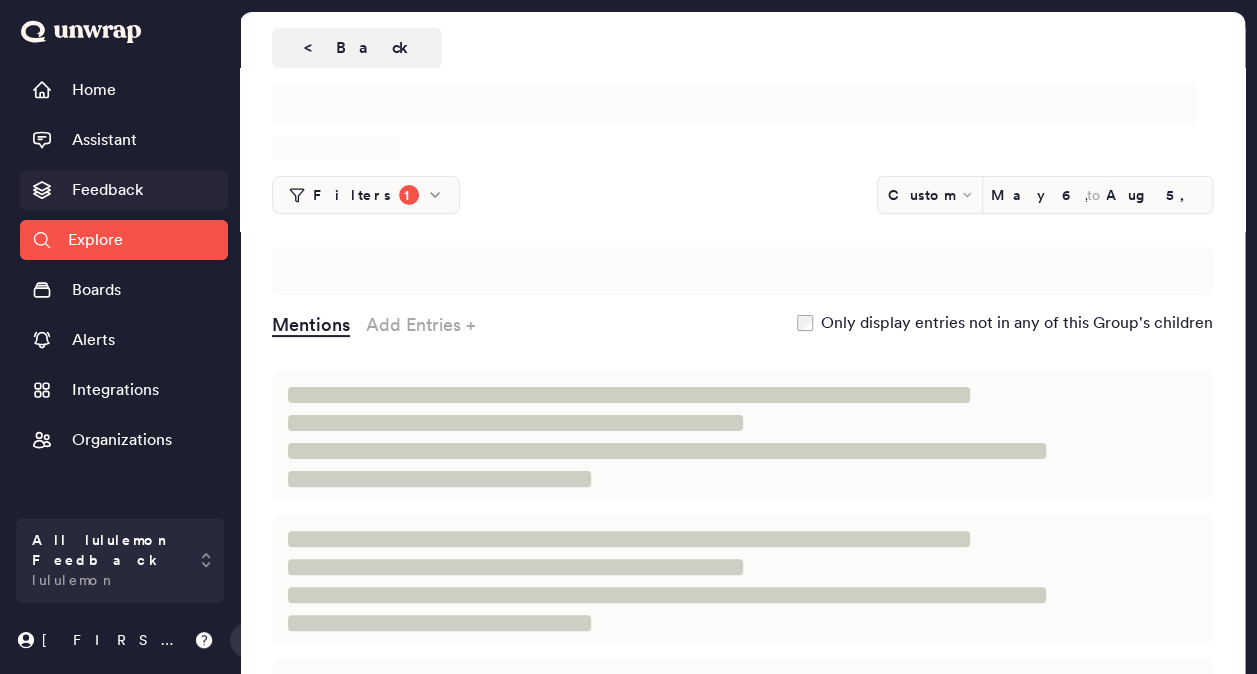scroll, scrollTop: 0, scrollLeft: 0, axis: both 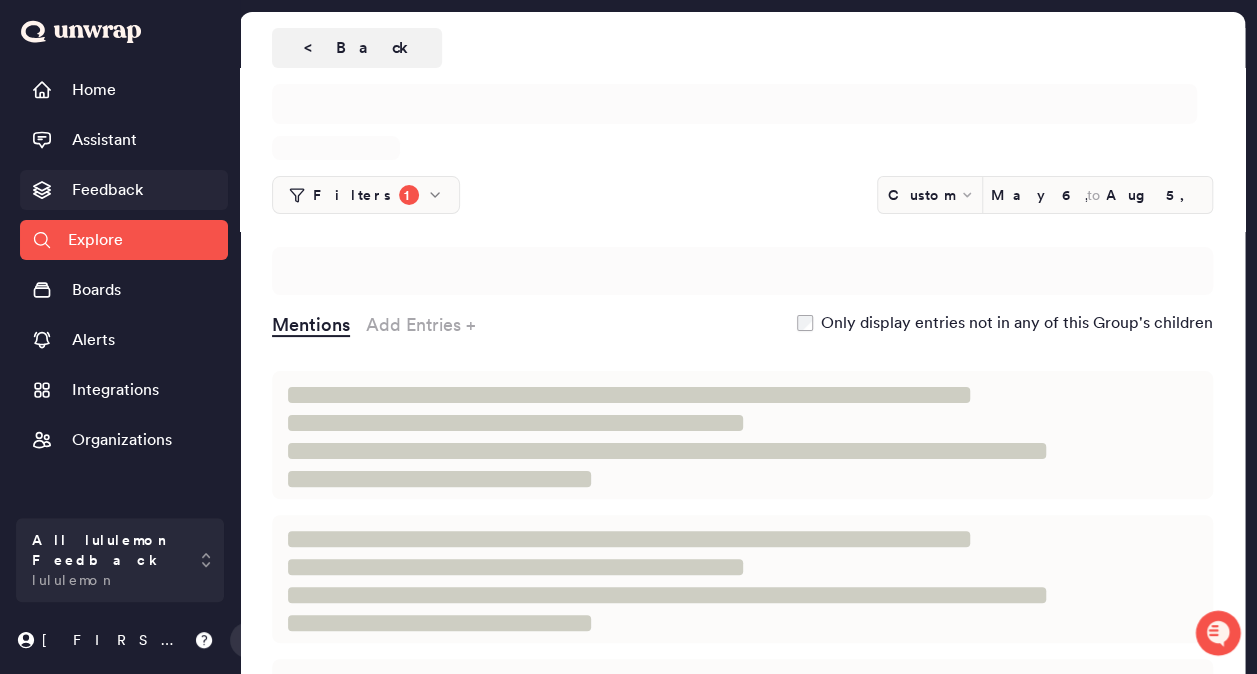 click on "Feedback" at bounding box center (124, 190) 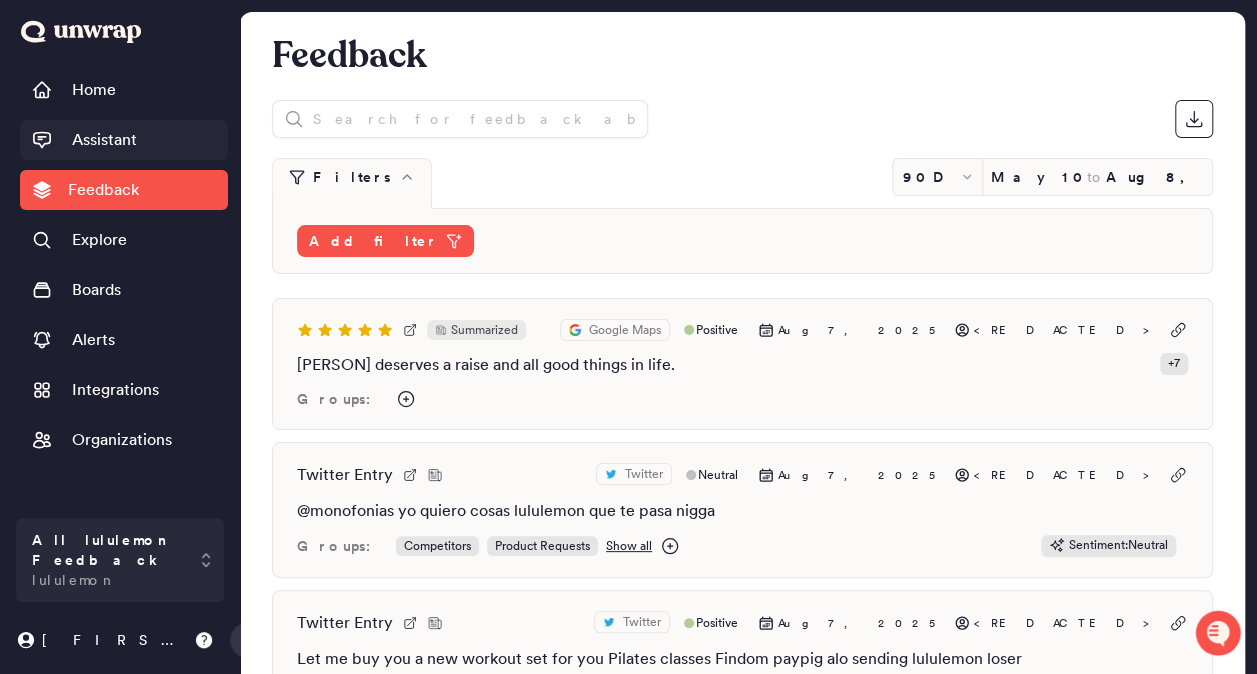 click on "Assistant" at bounding box center (104, 140) 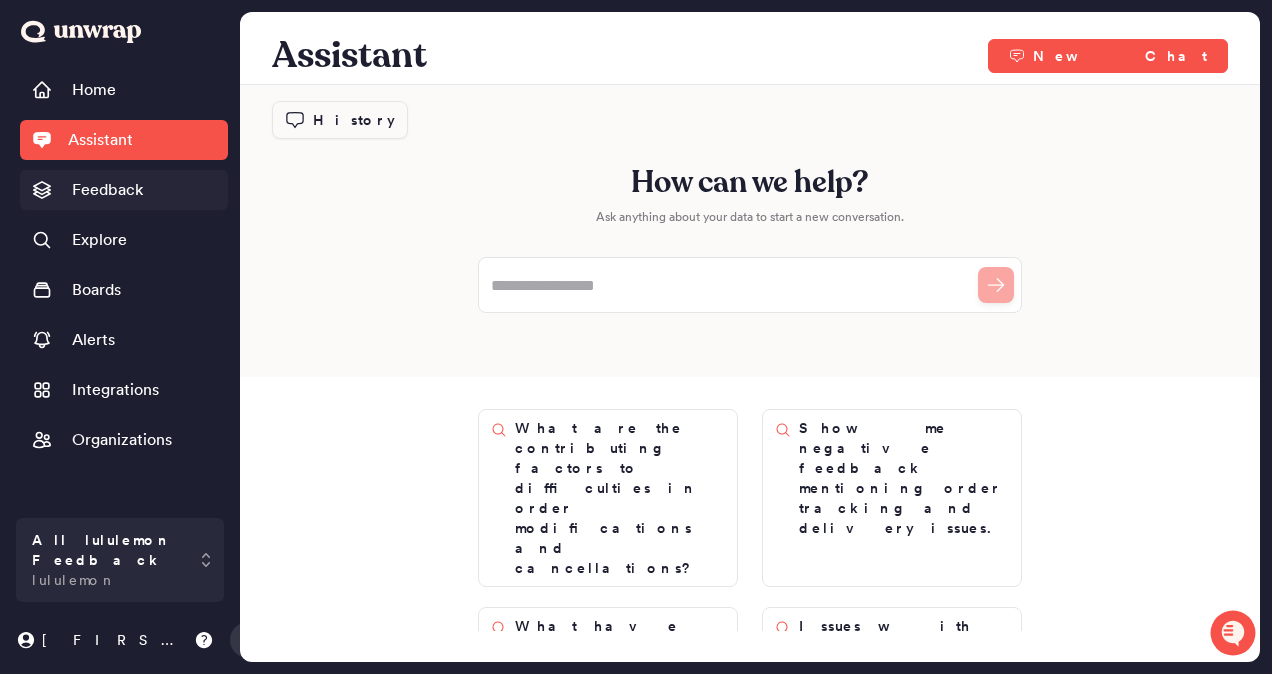 click on "Feedback" at bounding box center [107, 190] 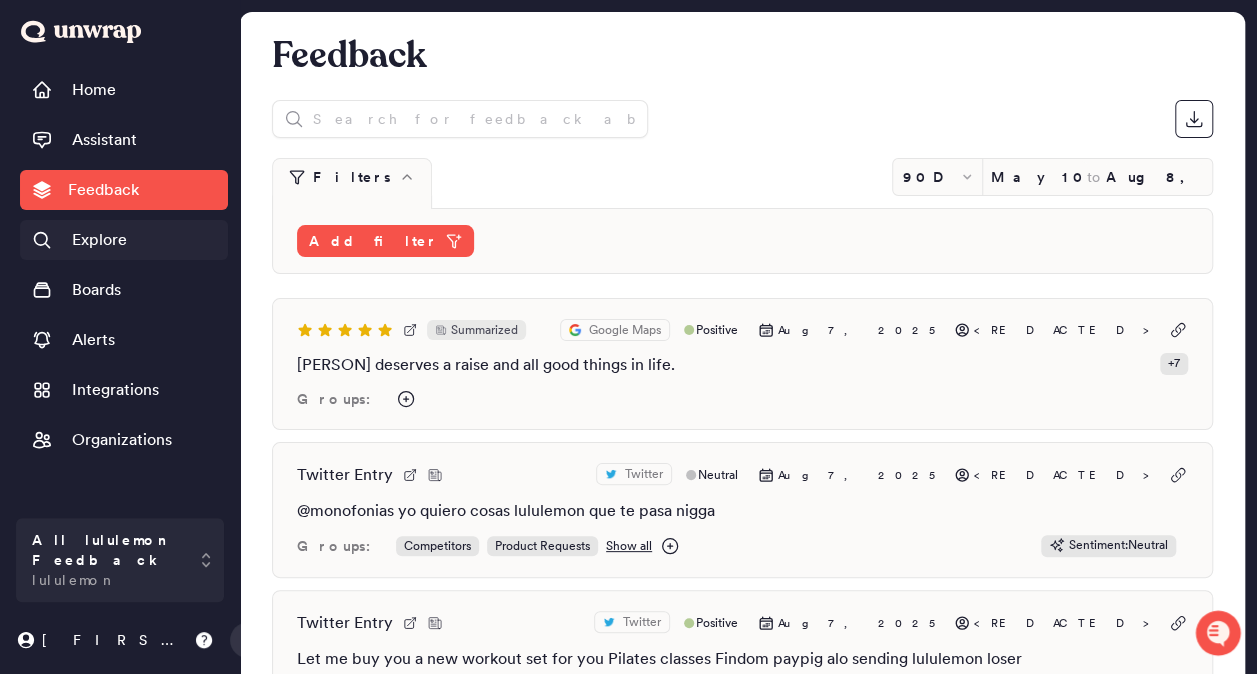 click on "Explore" at bounding box center [99, 240] 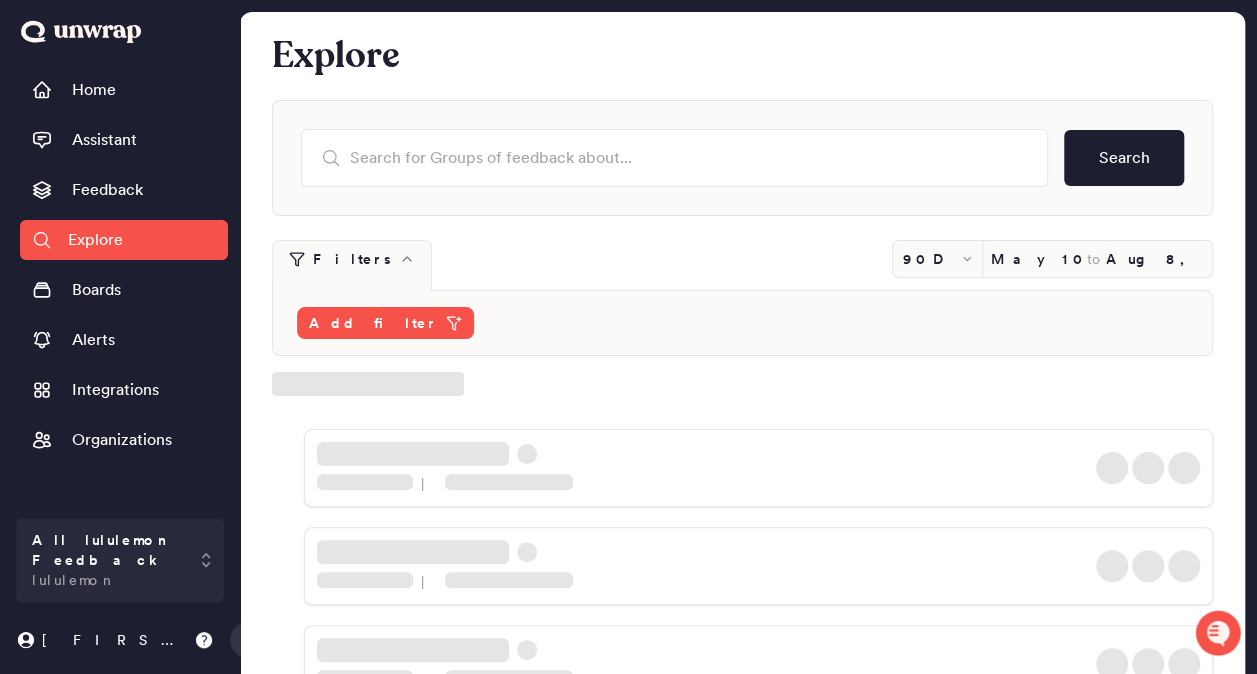 click on "Boards" at bounding box center [96, 290] 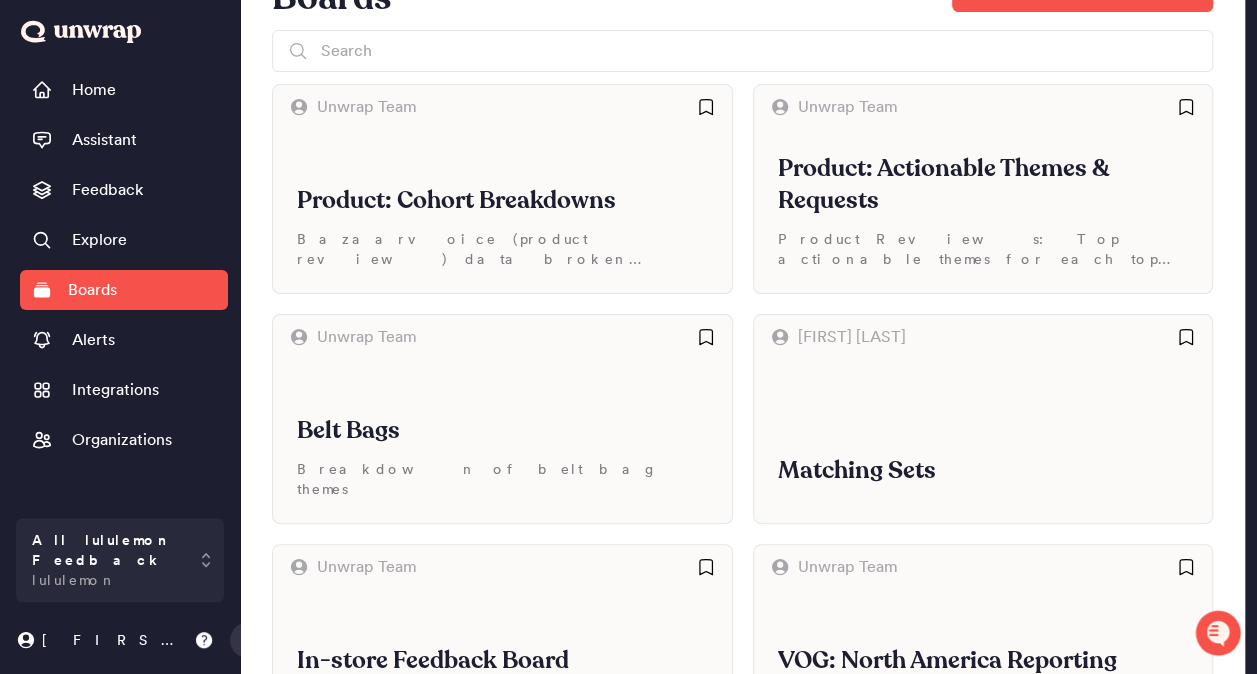 scroll, scrollTop: 0, scrollLeft: 0, axis: both 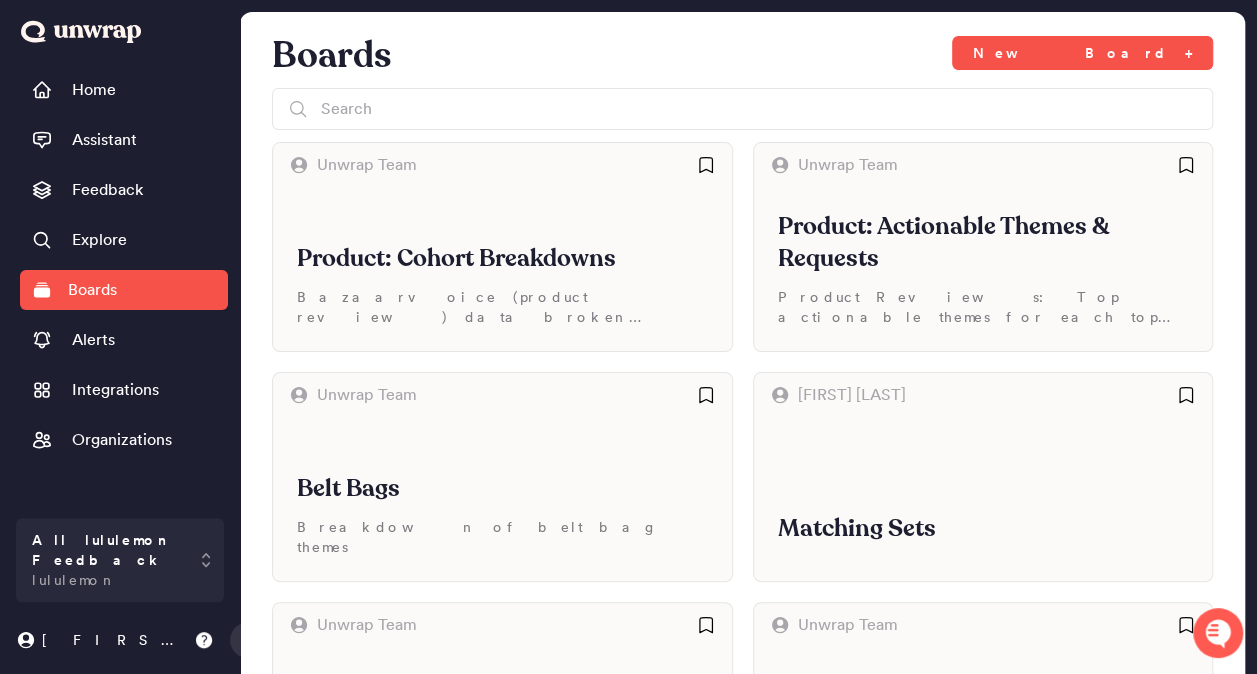 click 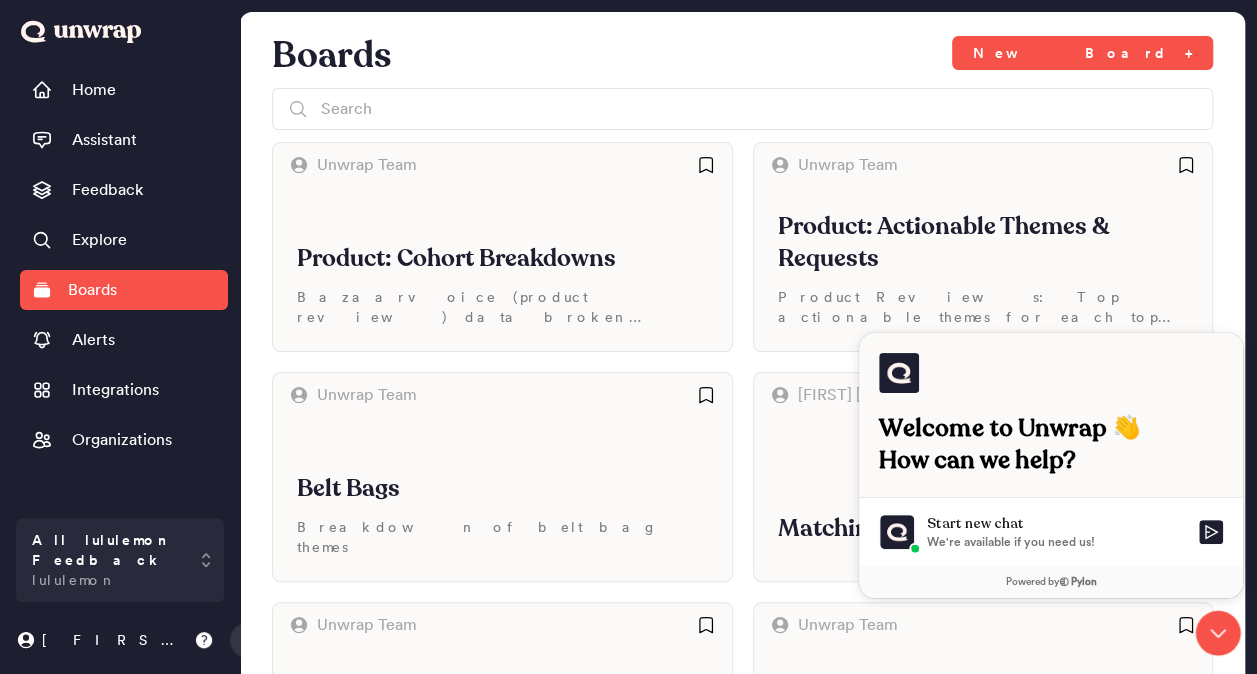 type 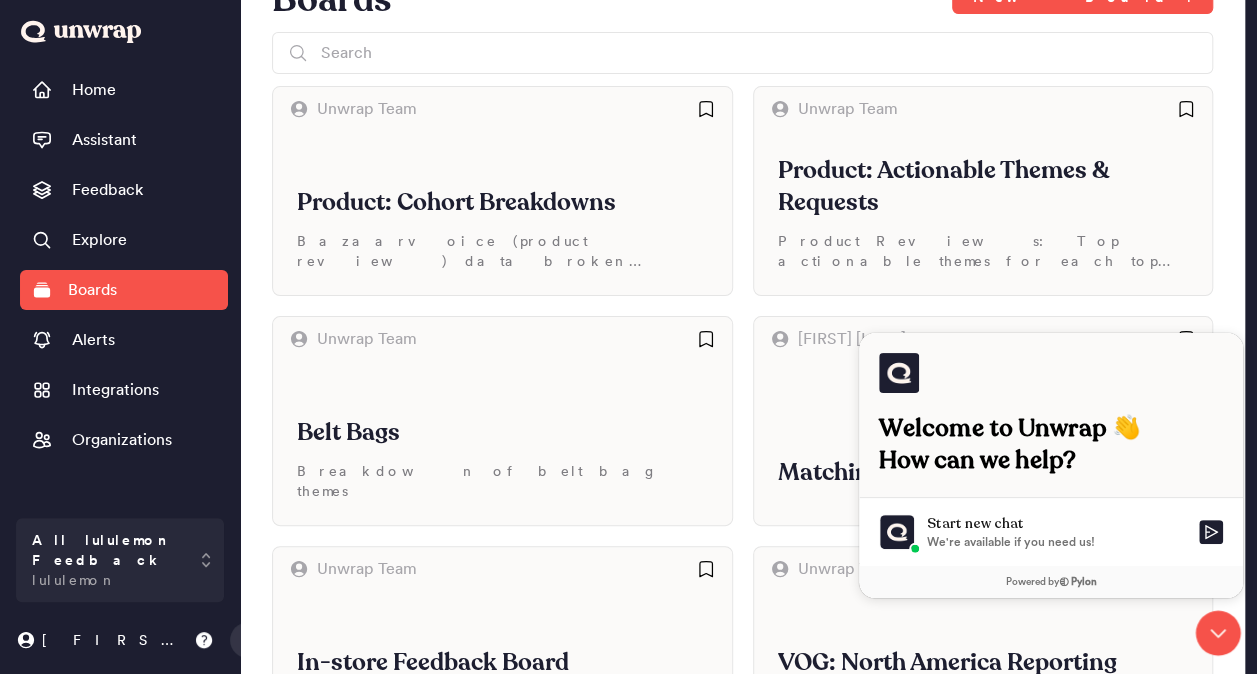 scroll, scrollTop: 100, scrollLeft: 0, axis: vertical 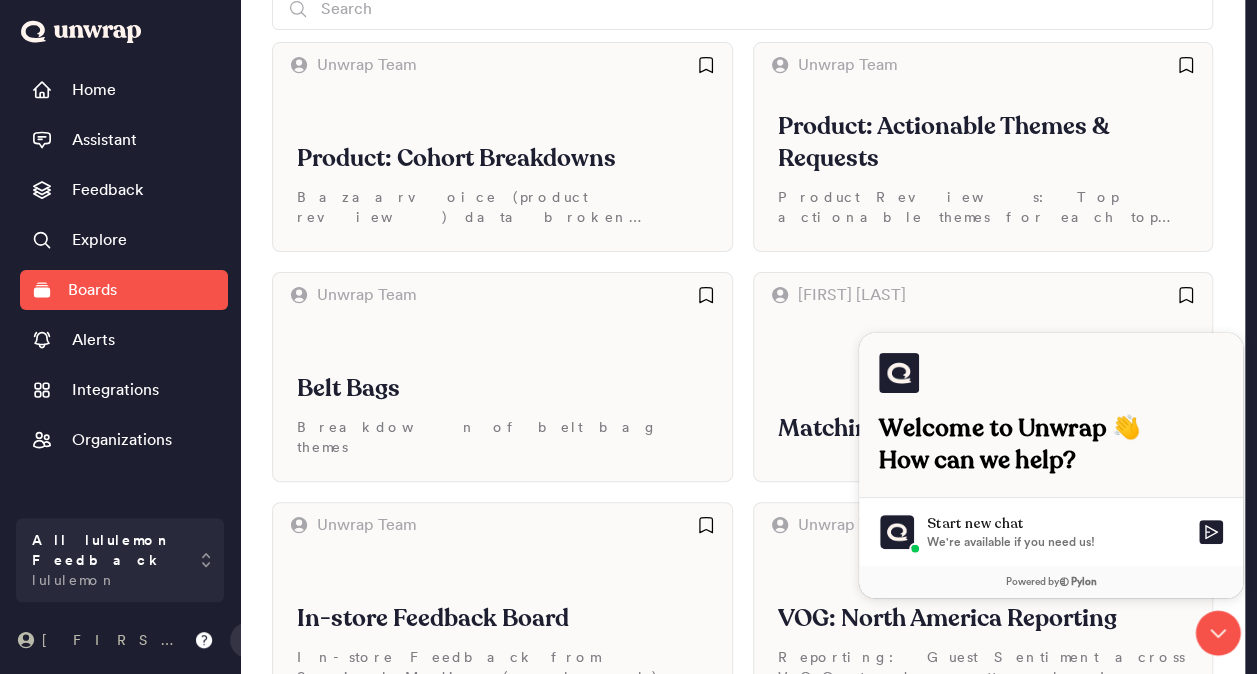 click on "[NAME]" at bounding box center [114, 640] 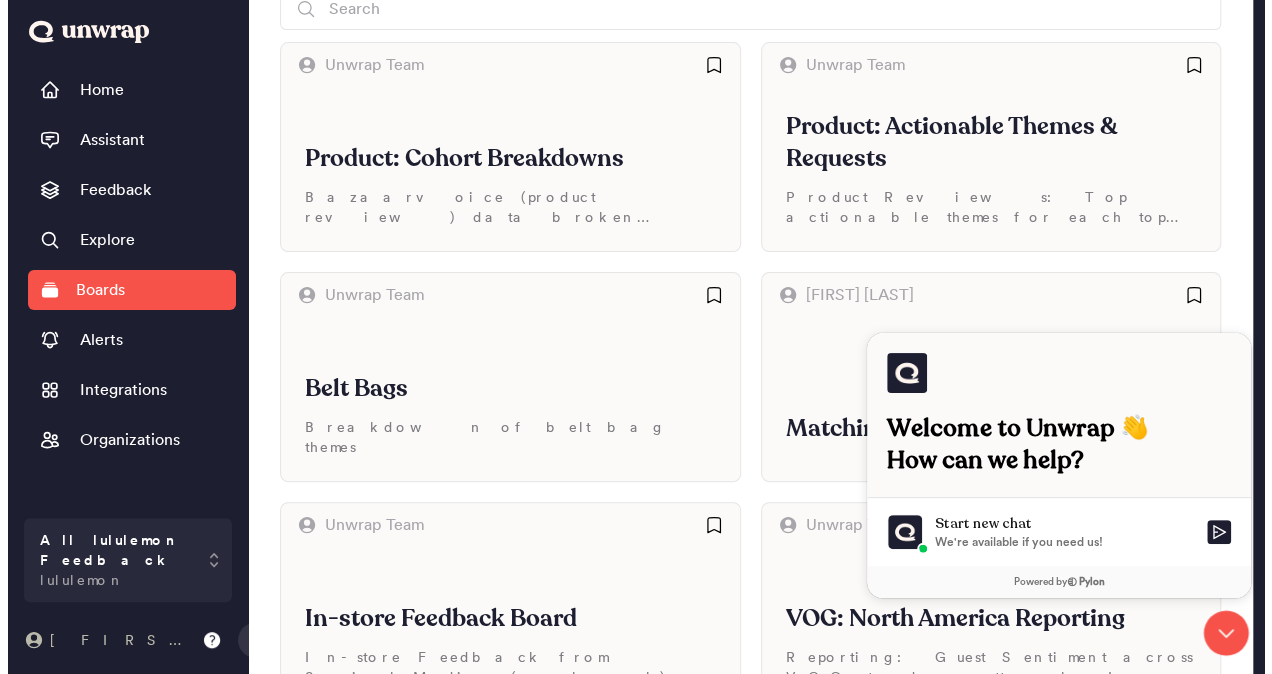 scroll, scrollTop: 0, scrollLeft: 0, axis: both 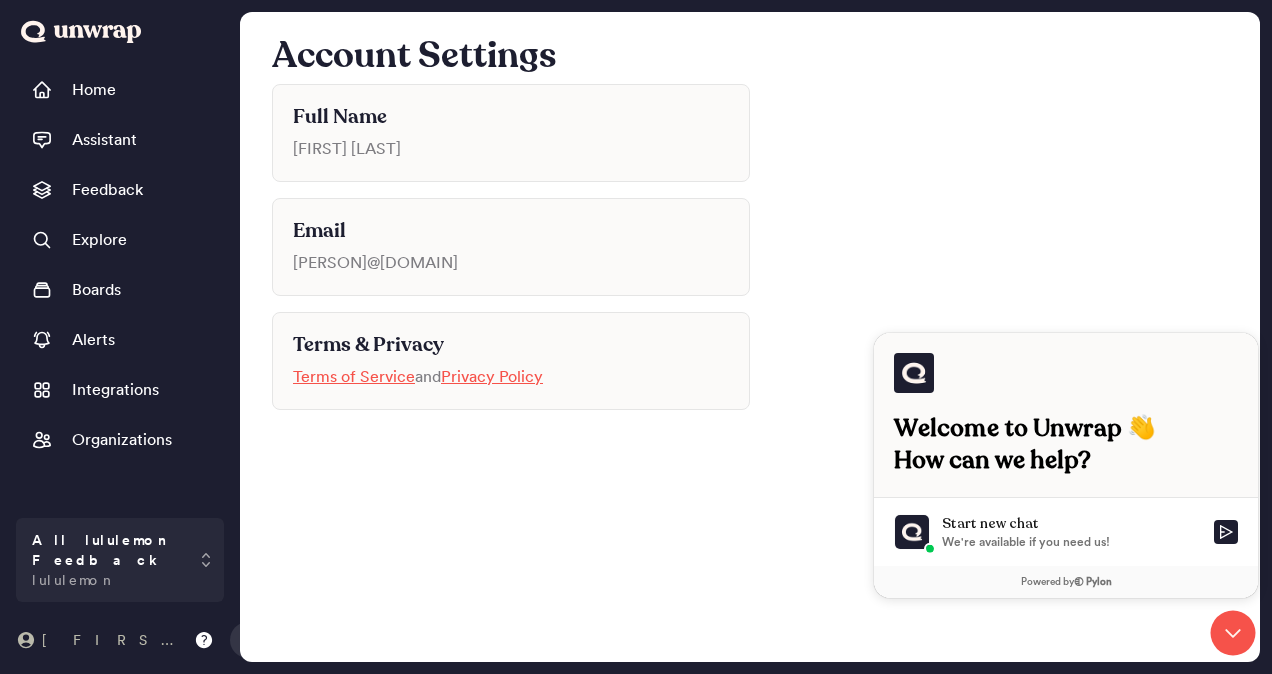 click on "[NAME]" at bounding box center (114, 640) 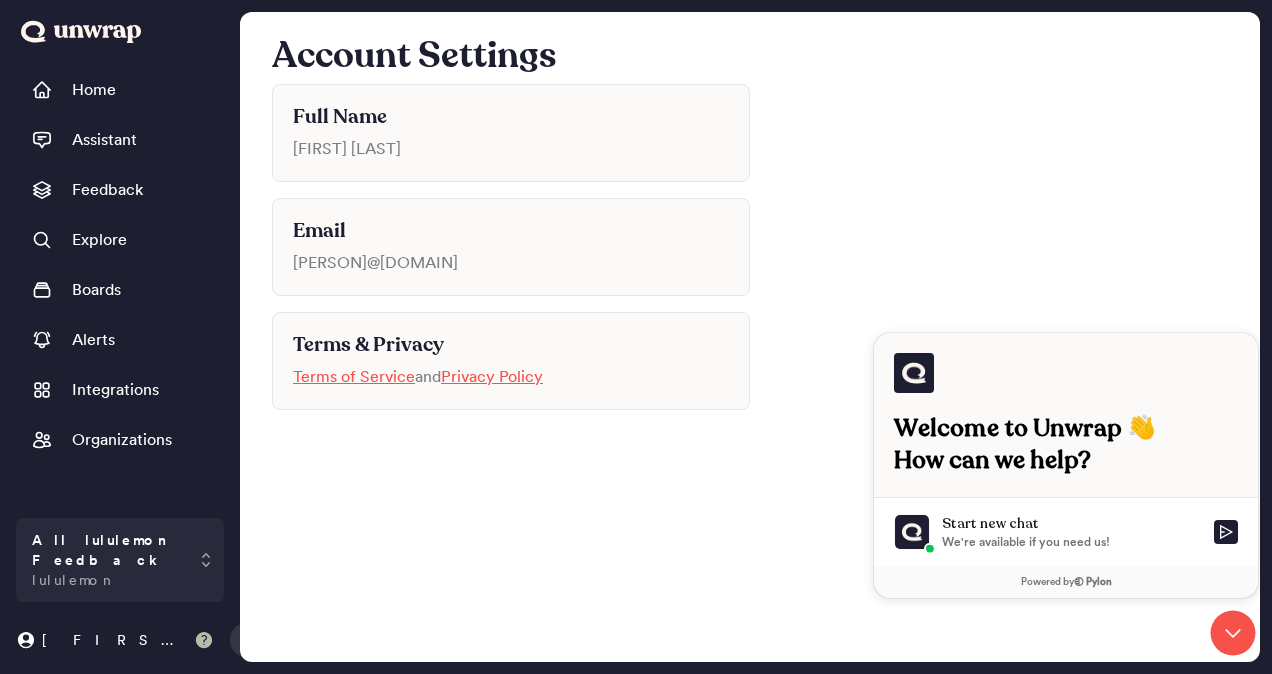 click at bounding box center [204, 640] 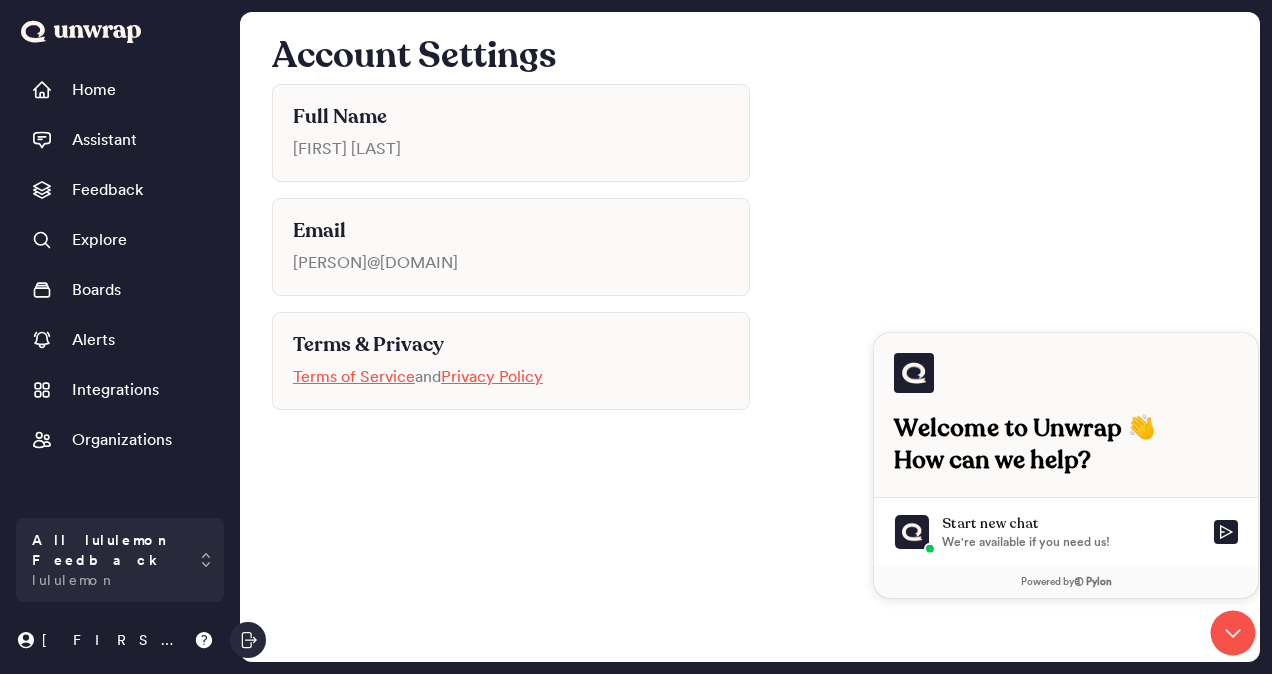 click 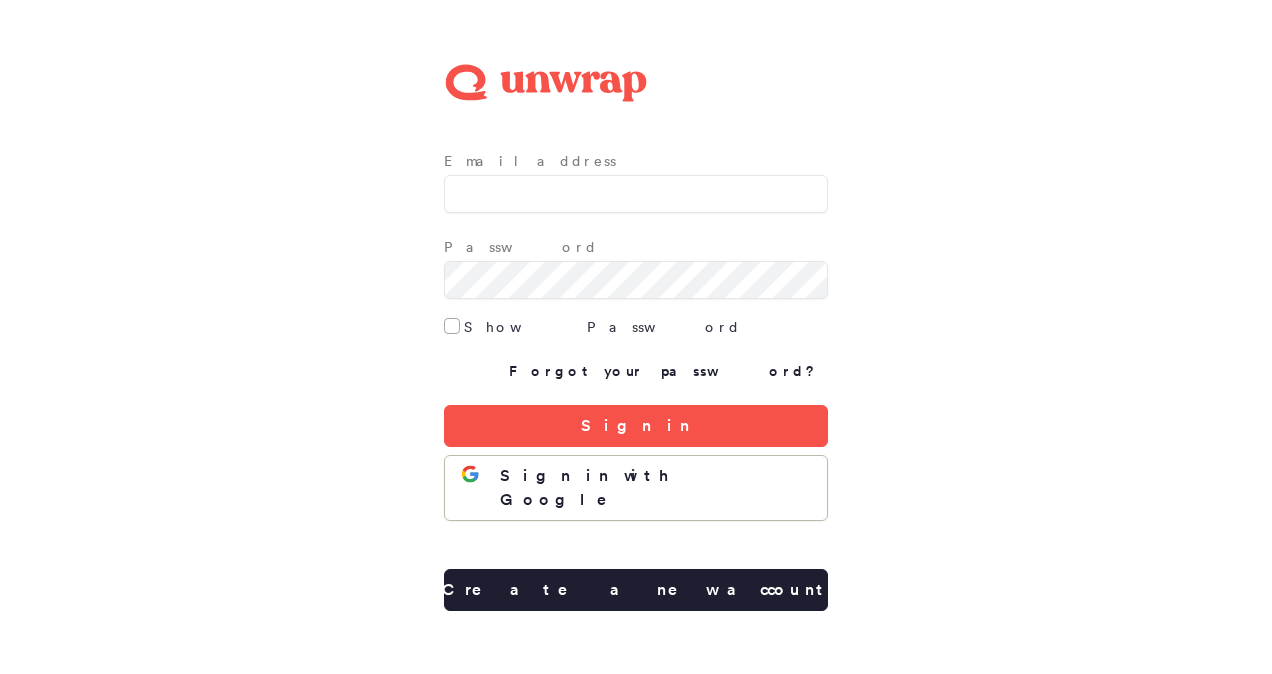 scroll, scrollTop: 0, scrollLeft: 0, axis: both 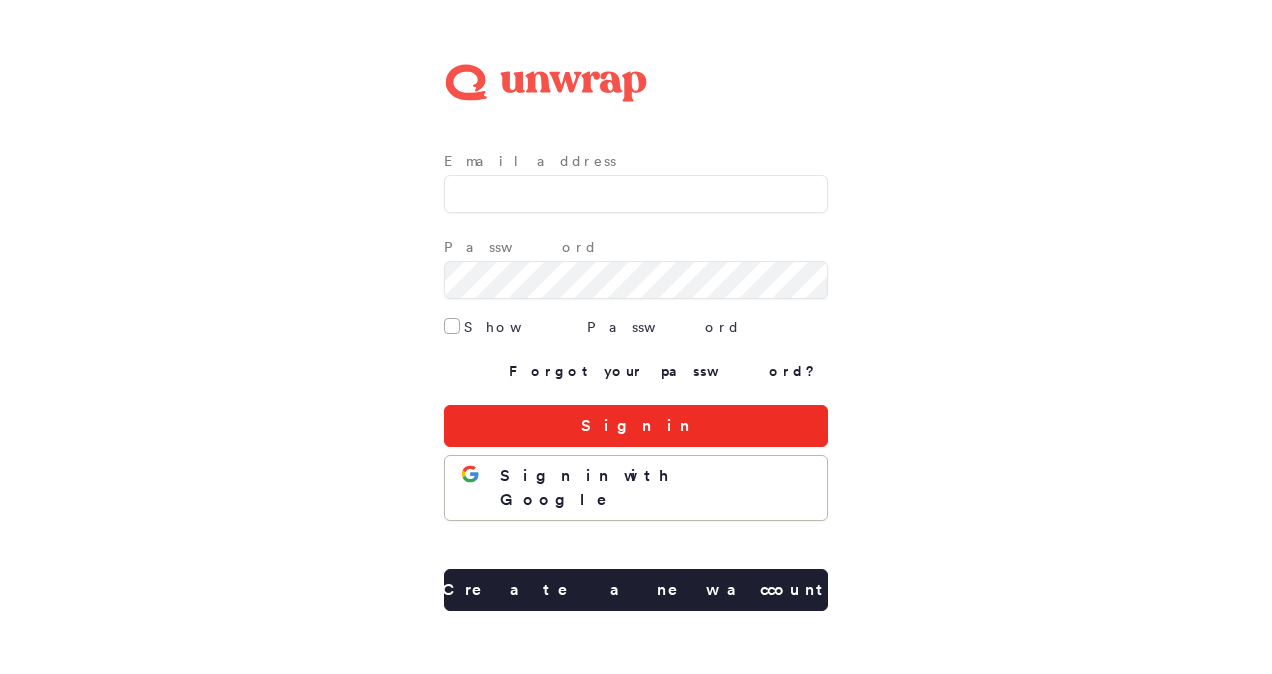 click on "Sign in" at bounding box center (636, 426) 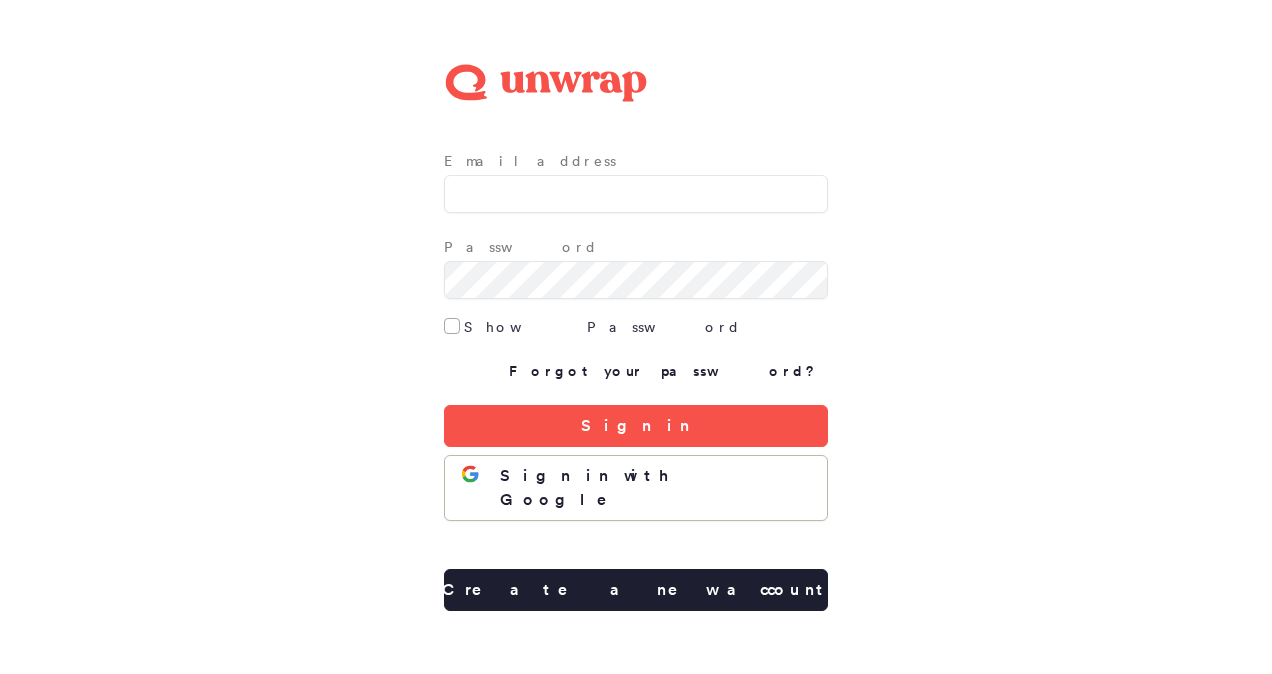 click on "Email address" at bounding box center [636, 182] 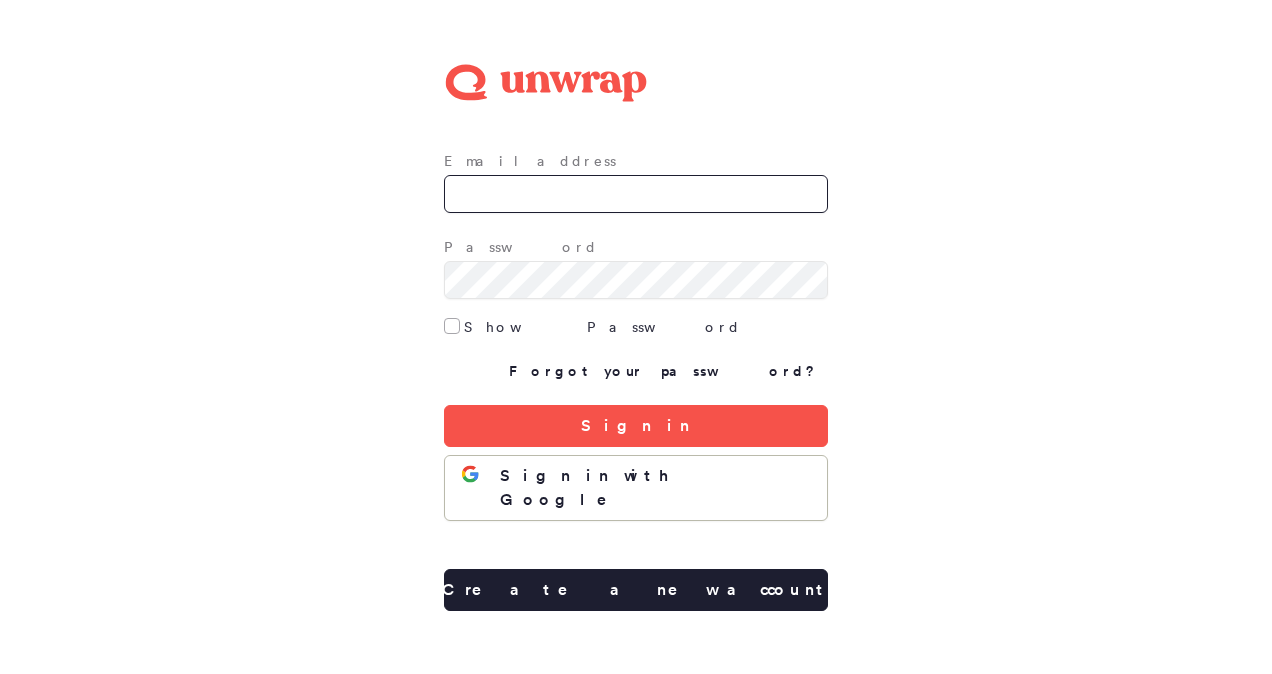 click on "Email address" at bounding box center (636, 194) 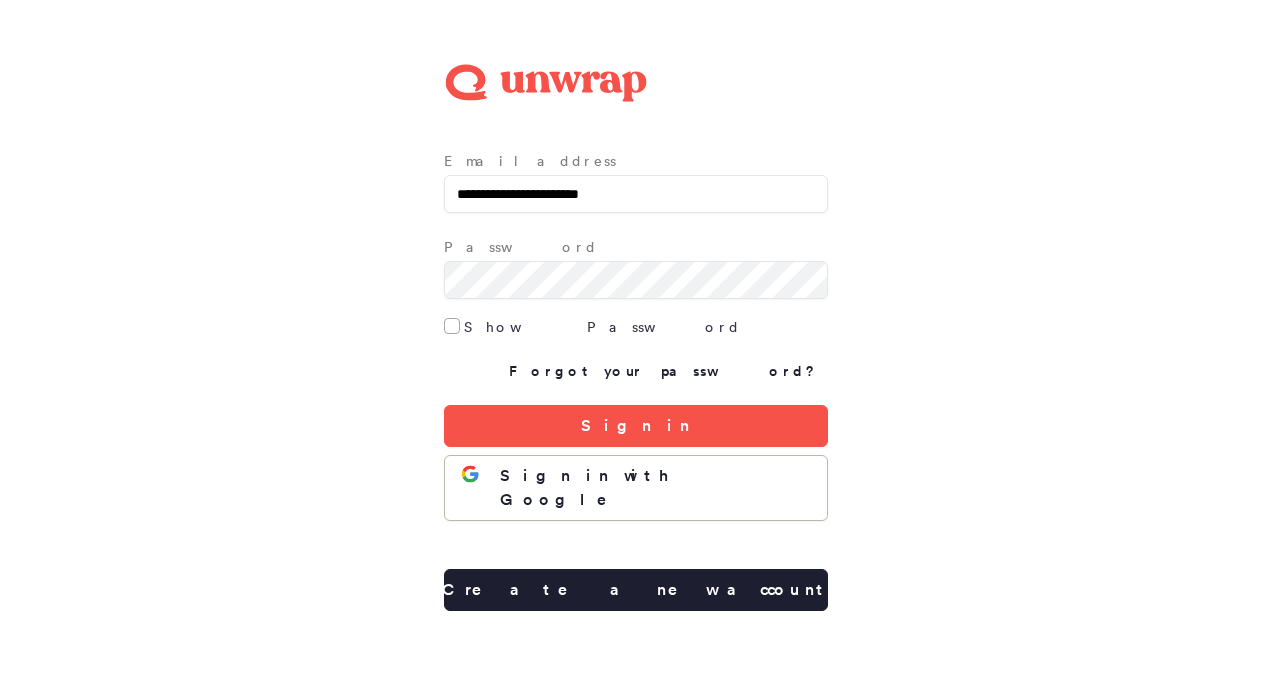 click on "Password" at bounding box center (636, 247) 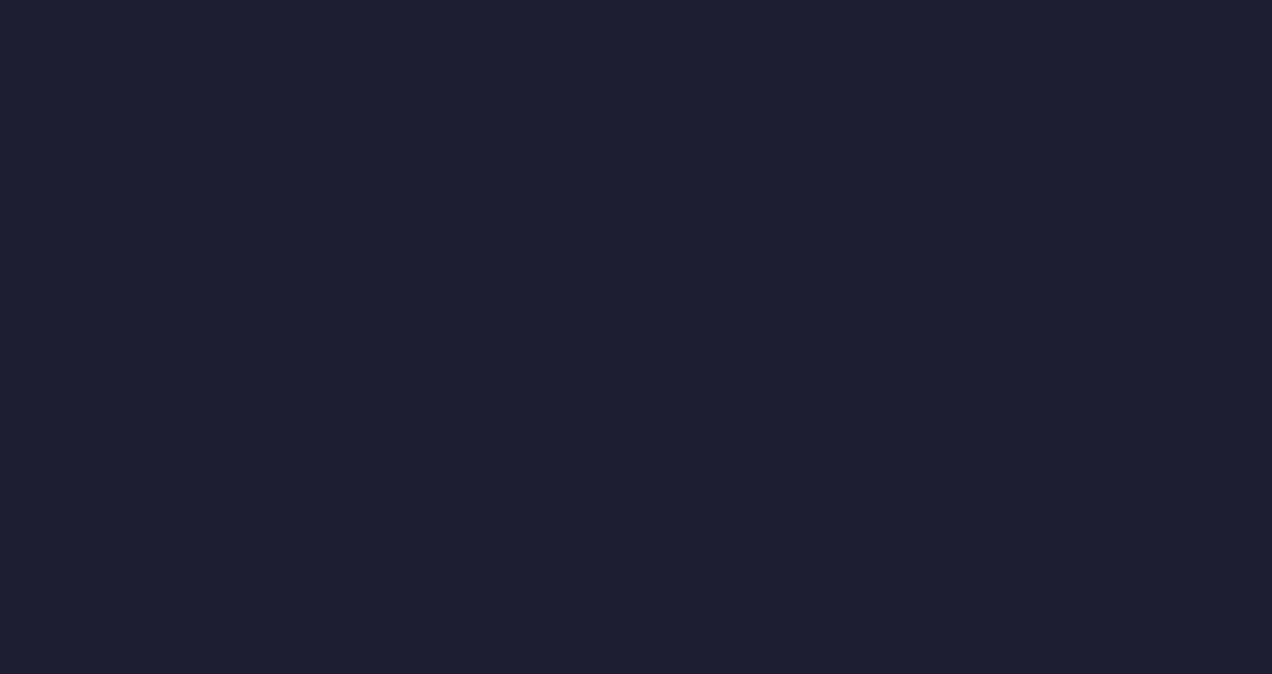 scroll, scrollTop: 0, scrollLeft: 0, axis: both 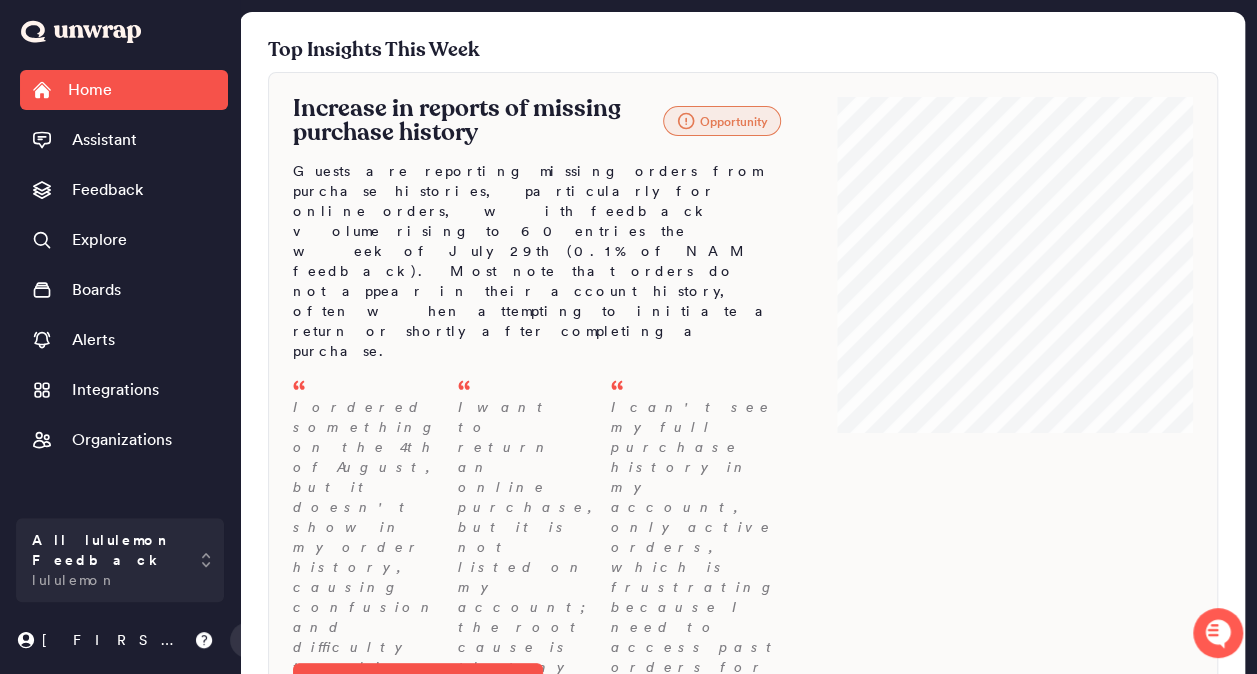 click 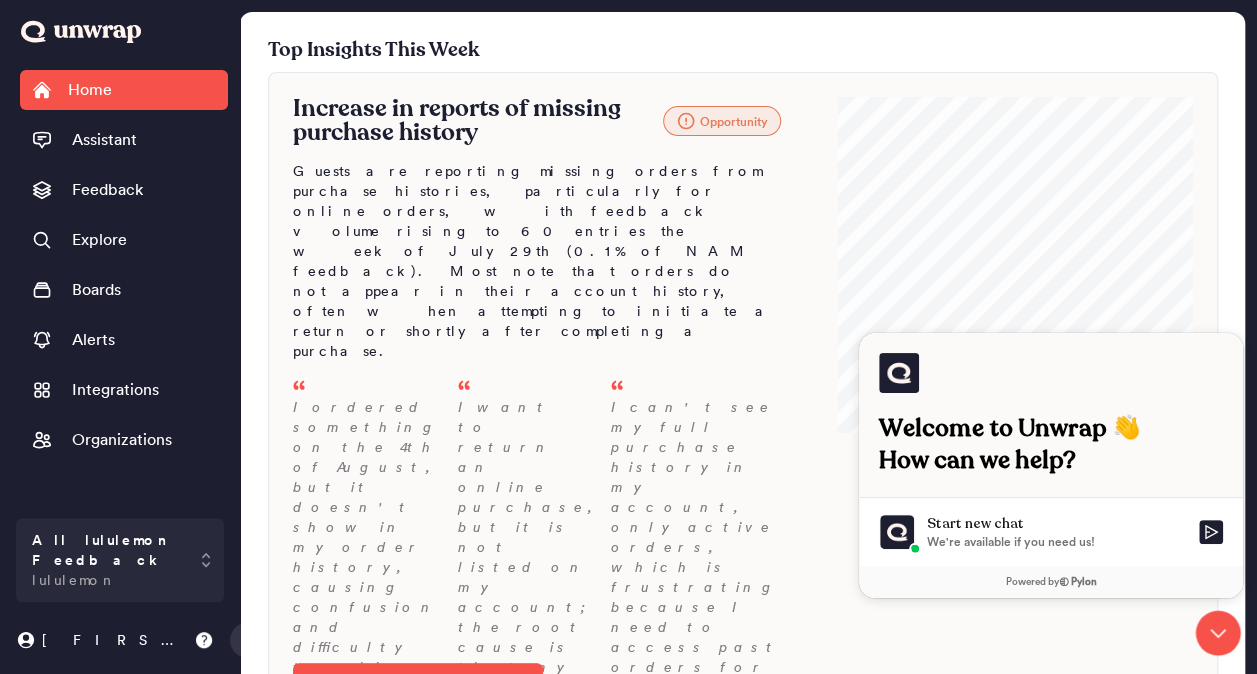 click on "We're available if you need us!" at bounding box center [1011, 542] 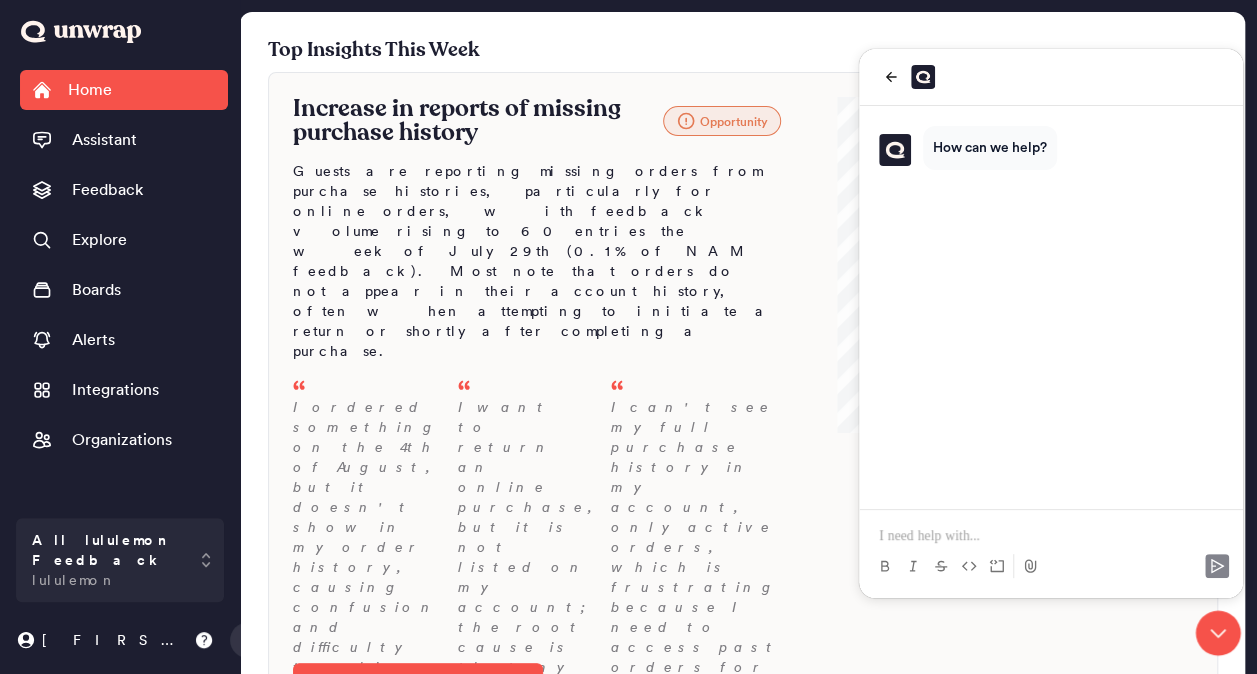 click at bounding box center (1051, 536) 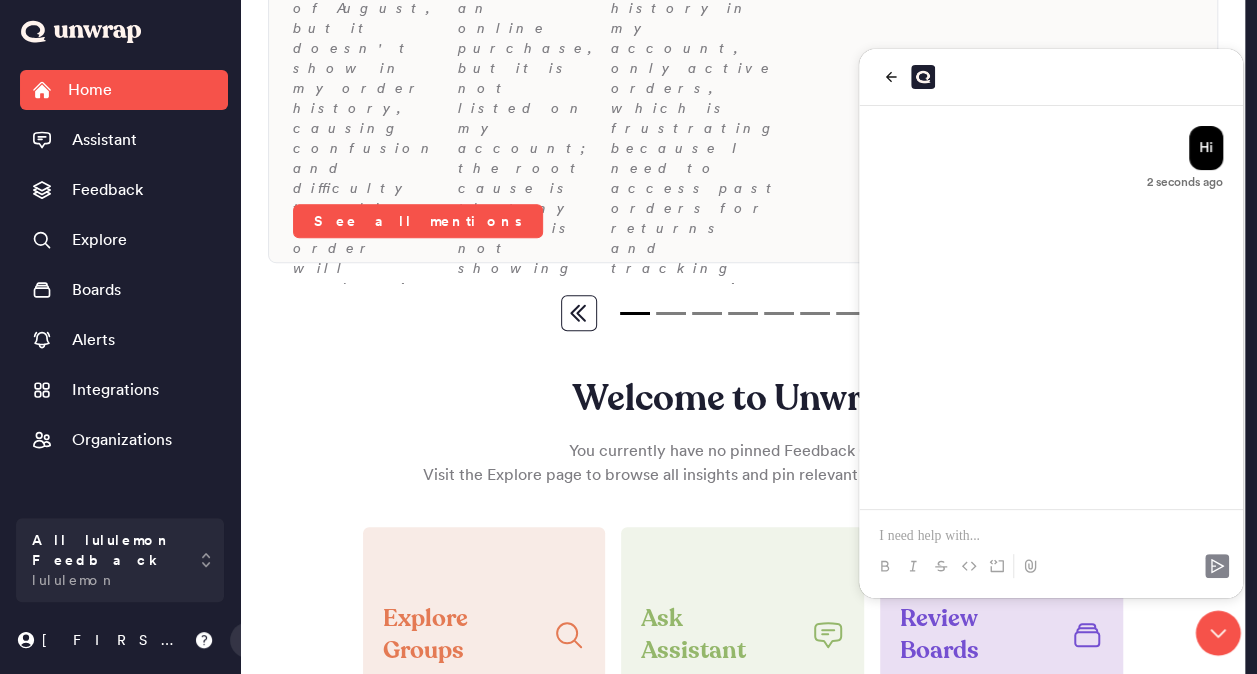 scroll, scrollTop: 492, scrollLeft: 0, axis: vertical 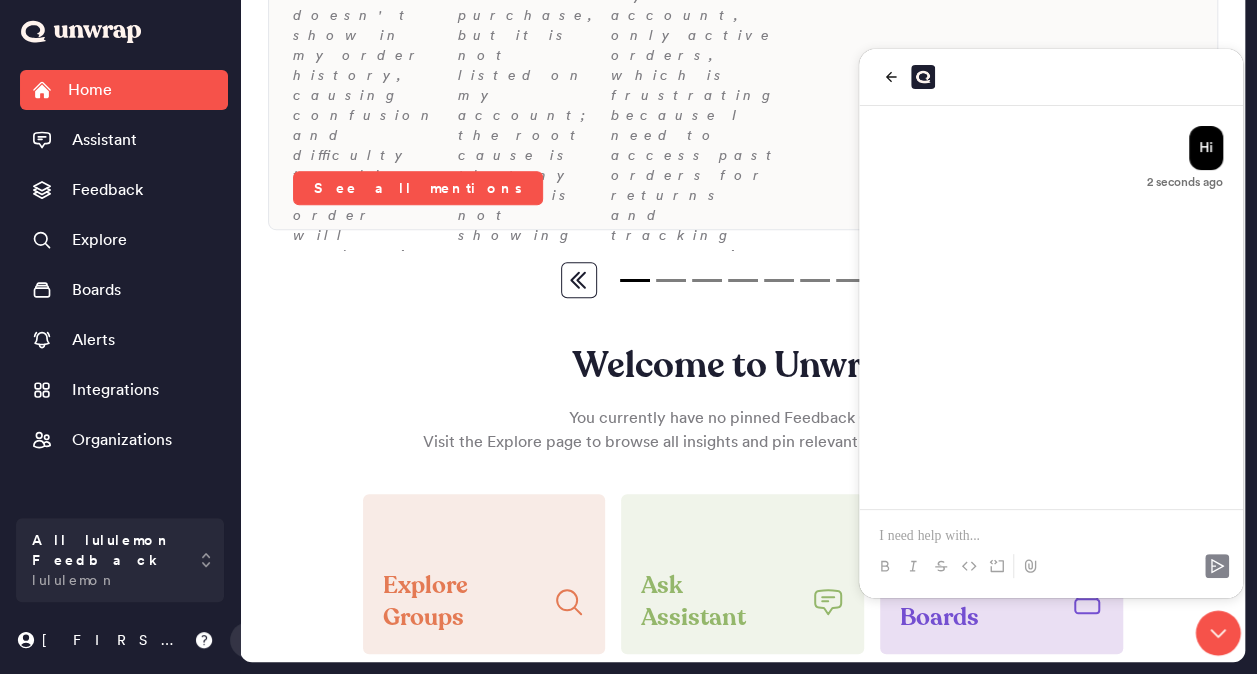 click at bounding box center (1051, 548) 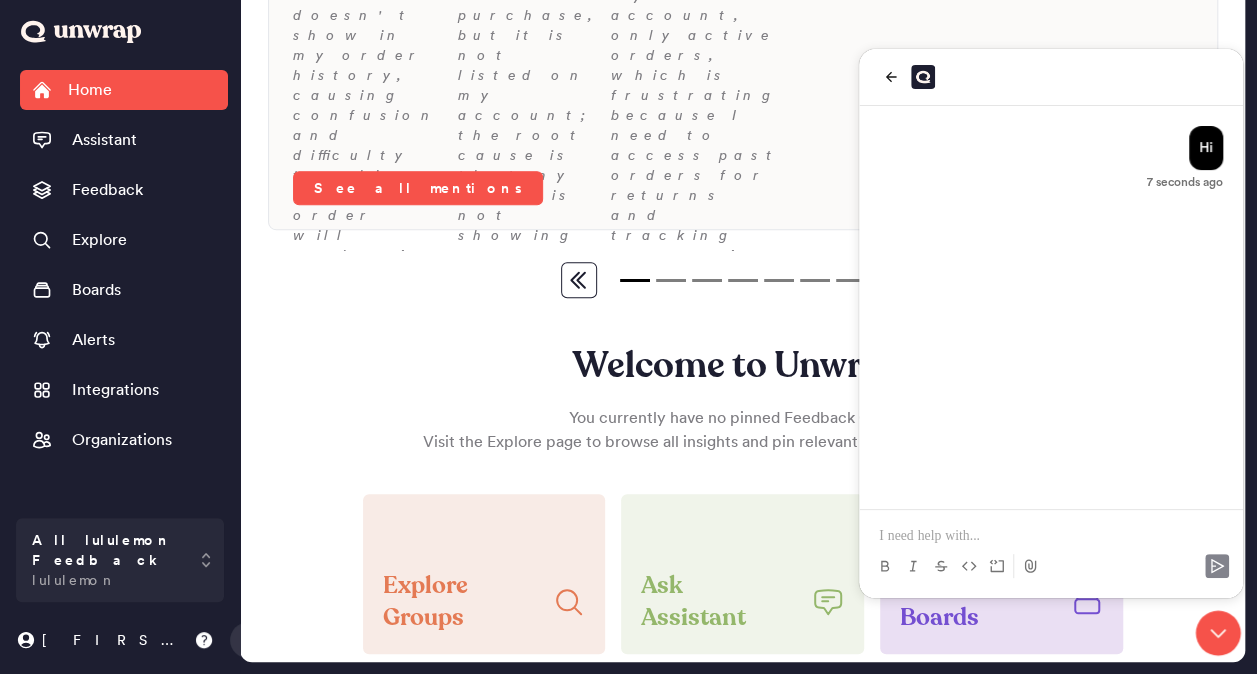 click at bounding box center (1051, 536) 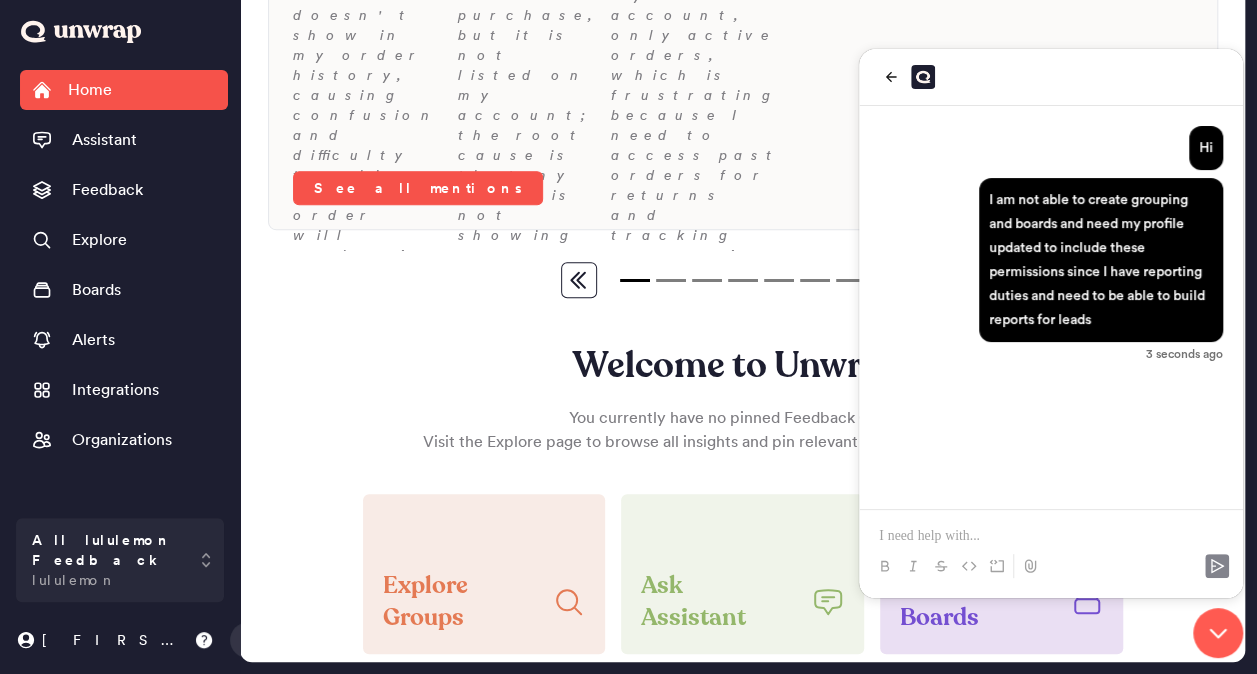 click 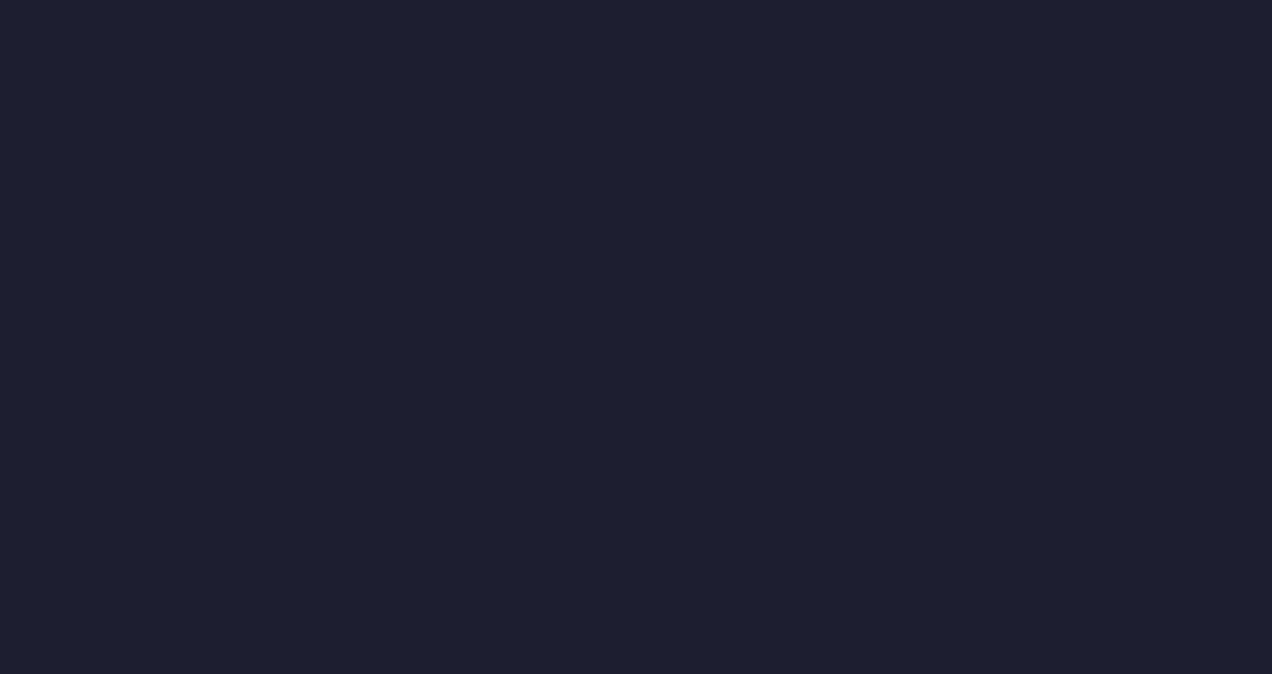 scroll, scrollTop: 0, scrollLeft: 0, axis: both 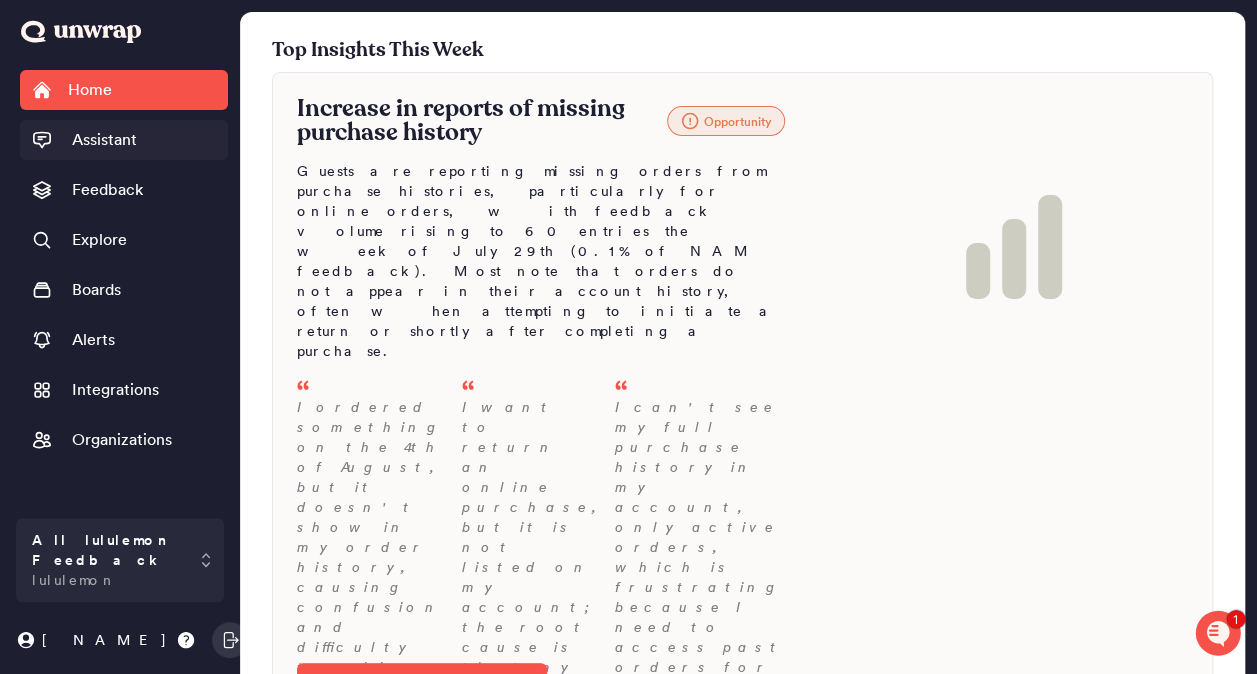 click on "Assistant" at bounding box center (104, 140) 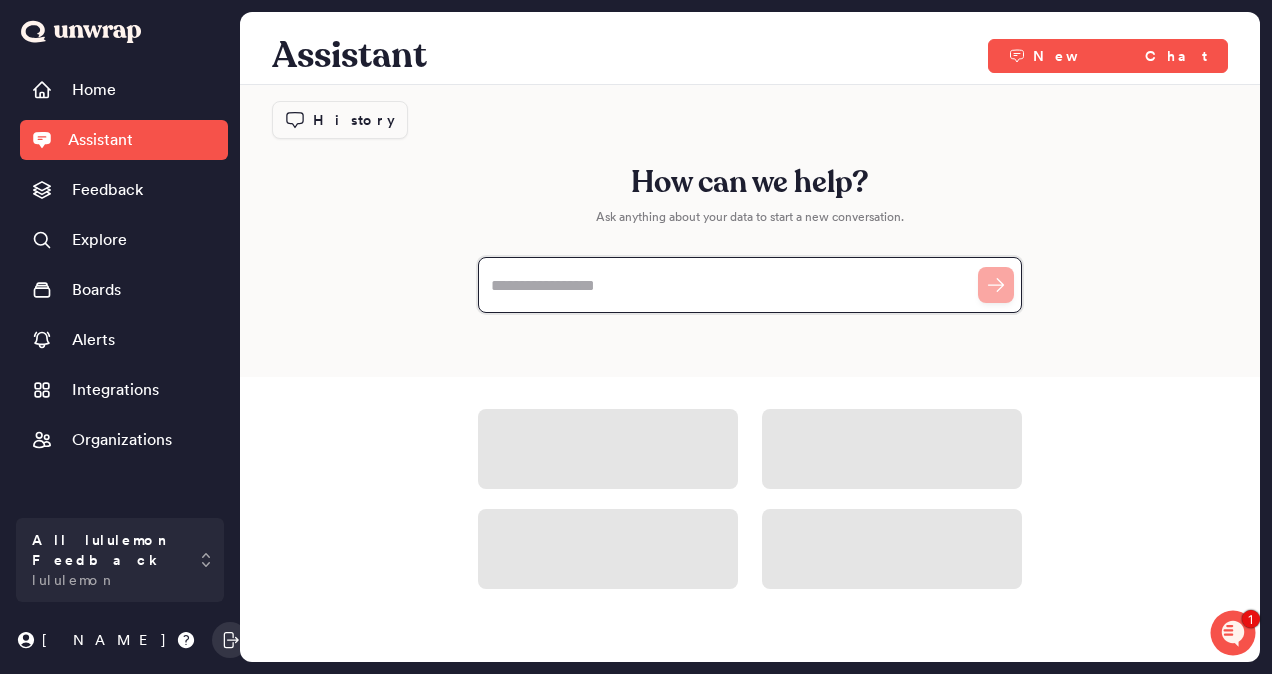click at bounding box center [750, 285] 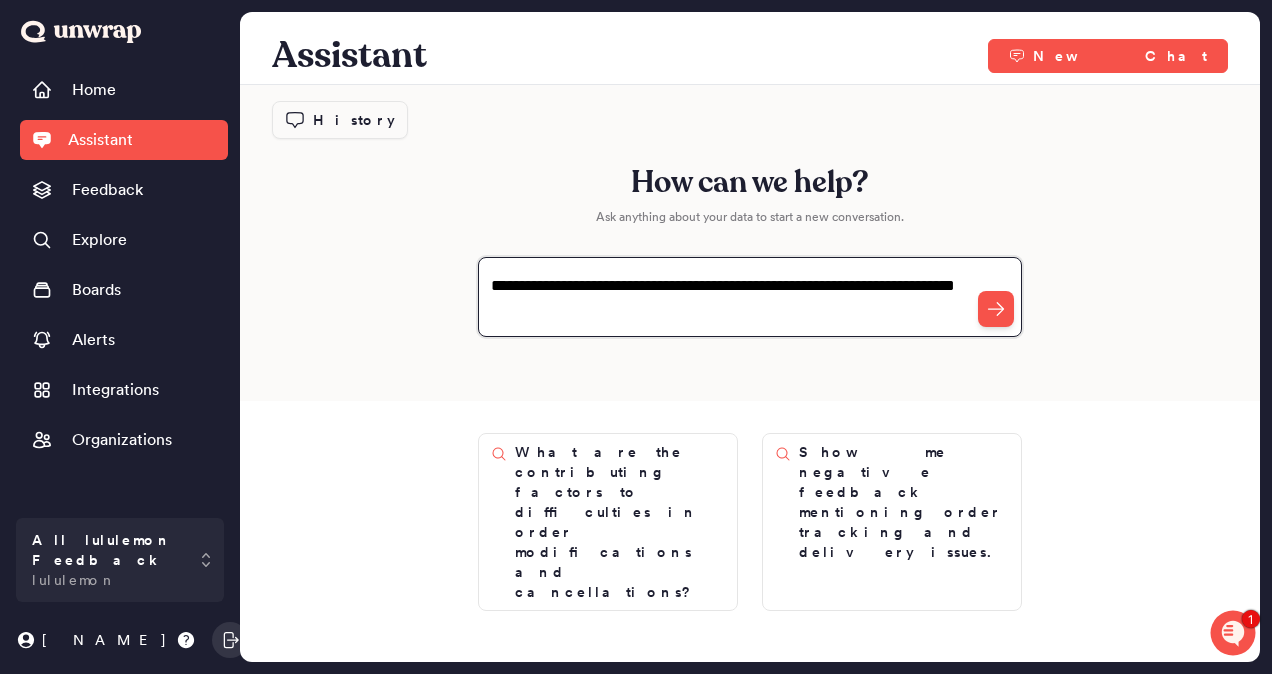 type on "**********" 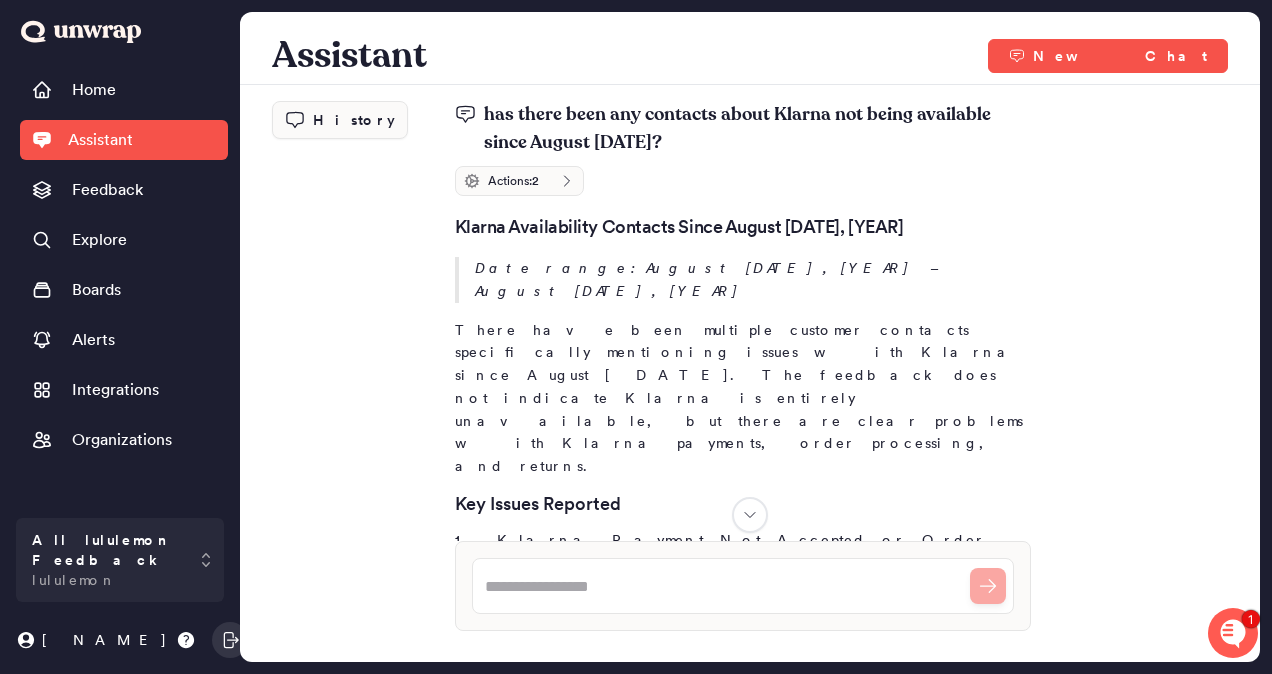 click 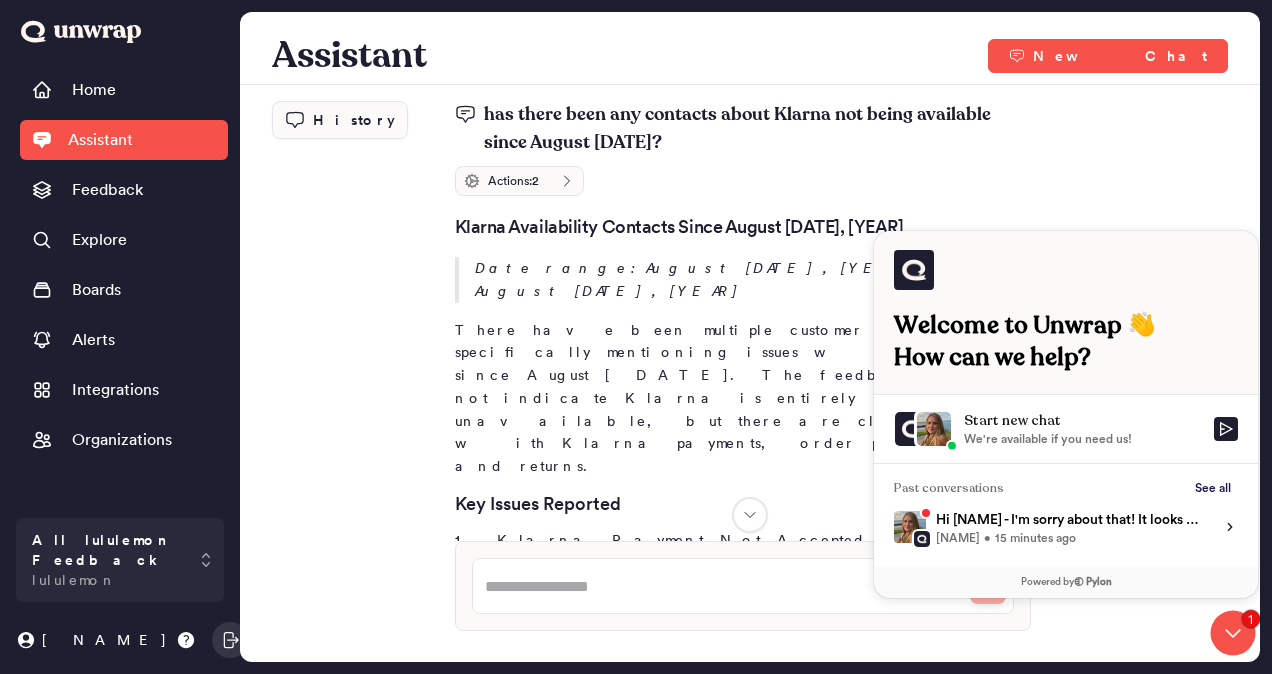 click on "Hi [NAME] - I'm sorry about that! It looks like your profile is set to contributor, which means you should be able to create boards & groups. Do you mind sending me a quick screenshot of what you're seeing when you try to create a new group or board? Thank you! [NAME] • 15 minutes ago" at bounding box center (1069, 526) 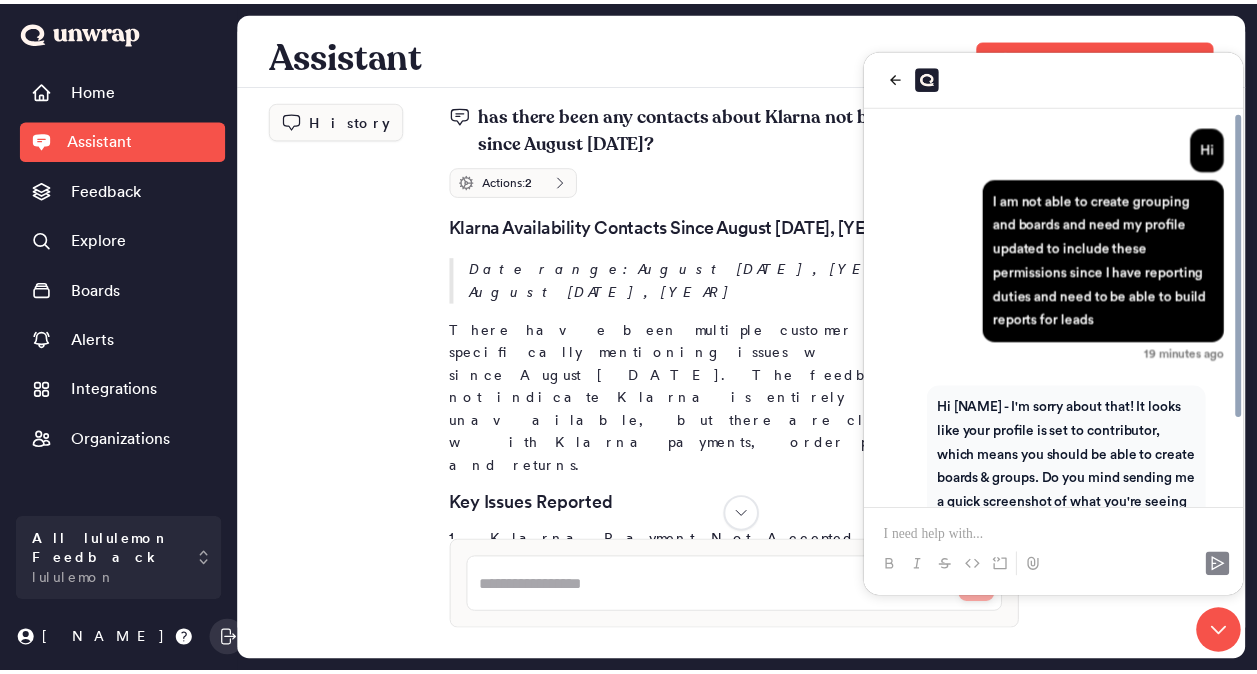 scroll, scrollTop: 112, scrollLeft: 0, axis: vertical 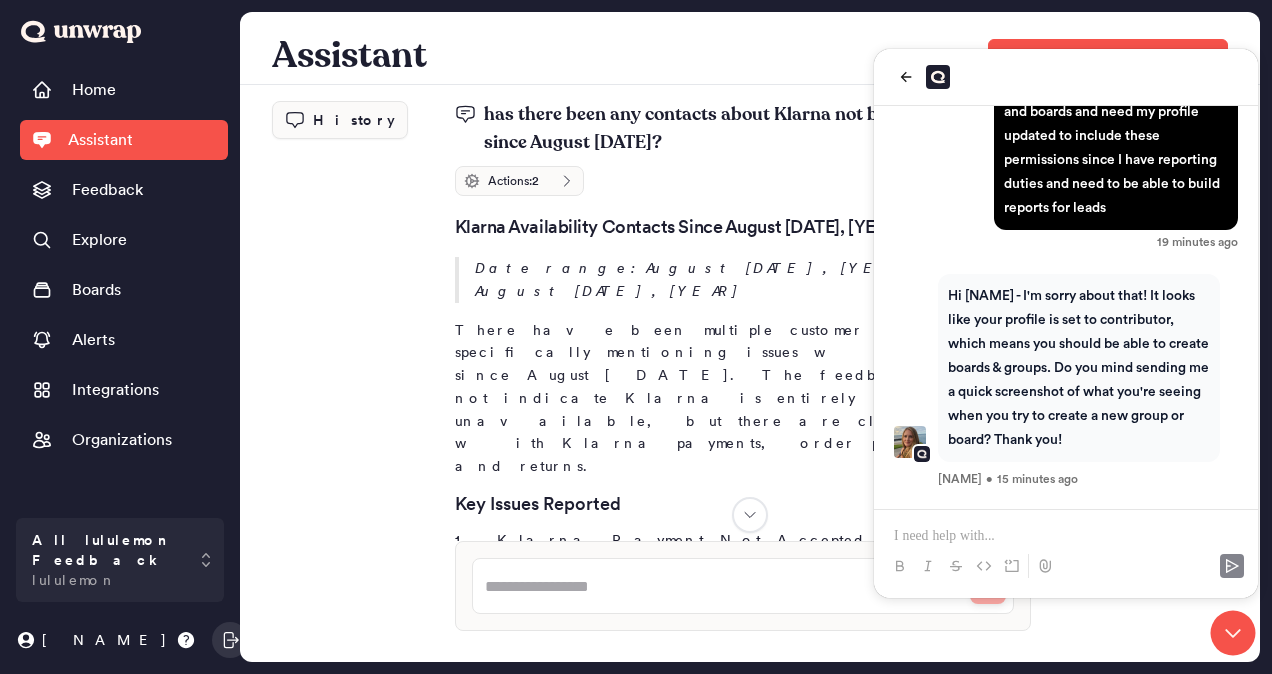 click on "Assistant New Chat History Klarna Payment Issues Reported Chat History Today Klarna Payment Issues Reported 8:51 AM Yesterday Tracking Klarna Payment Method Issues 3:09 PM Chat History Today Klarna Payment Issues Reported 8:51 AM Yesterday Tracking Klarna Payment Method Issues 3:09 PM History has there been any contacts about Klarna not being available since August [DATE]? Unwrapping... Actions: 2 Searching Feedback Searching for groups related to Klarna availability issues. Search Feedback Entries Searching for direct feedback entries mentioning Klarna not being available since August [DATE]. Klarna Availability Contacts Since August [DATE], [YEAR]
Date range: August [DATE], [YEAR] – August [DATE], [YEAR]
There have been multiple customer contacts specifically mentioning issues with Klarna since August [DATE], [YEAR]. The feedback does not indicate Klarna is entirely unavailable, but there are clear problems with Klarna payments, order processing, and returns.
Key Issues Reported
Example (Aug 6):
Example (Aug 6):" at bounding box center [750, 337] 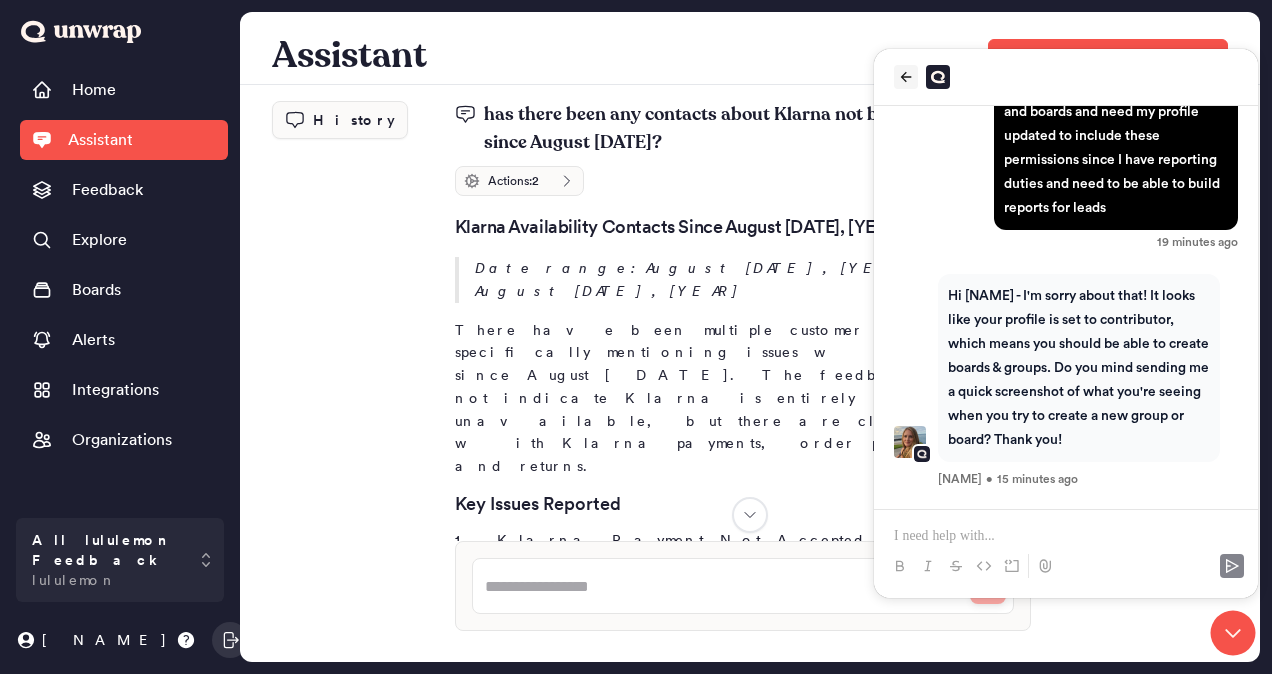 click 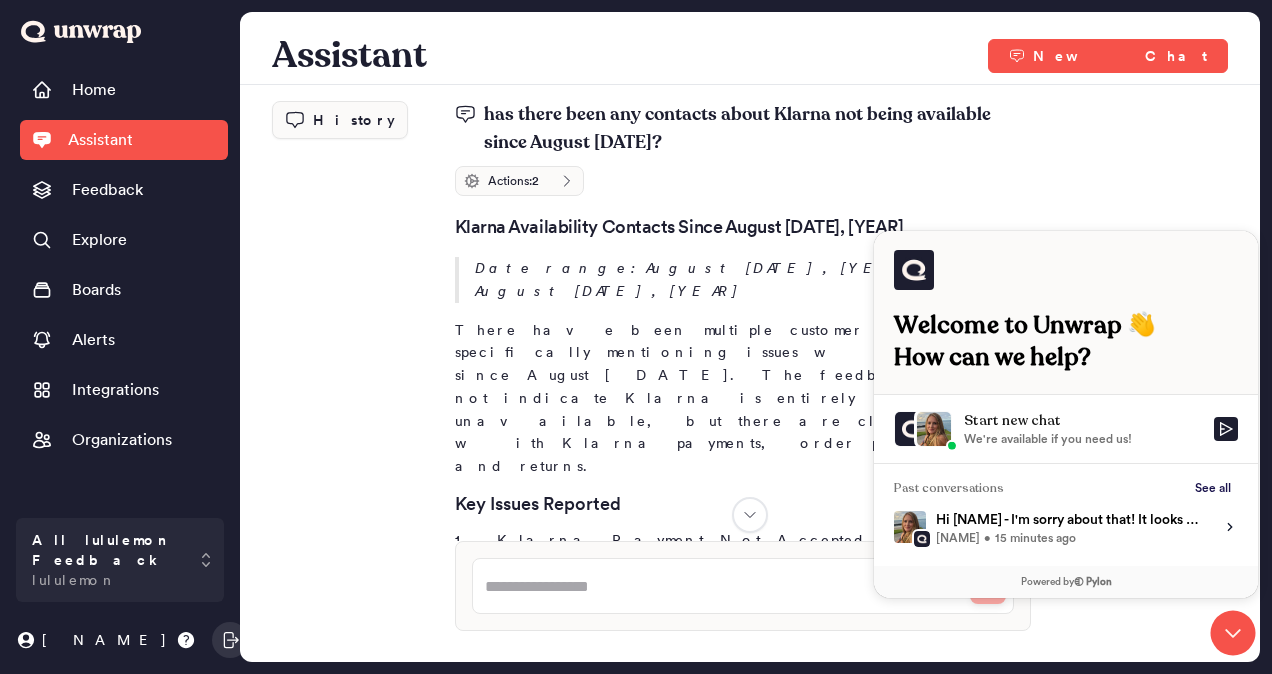 click on "Klarna Availability Contacts Since August [DATE], [YEAR]" at bounding box center [743, 227] 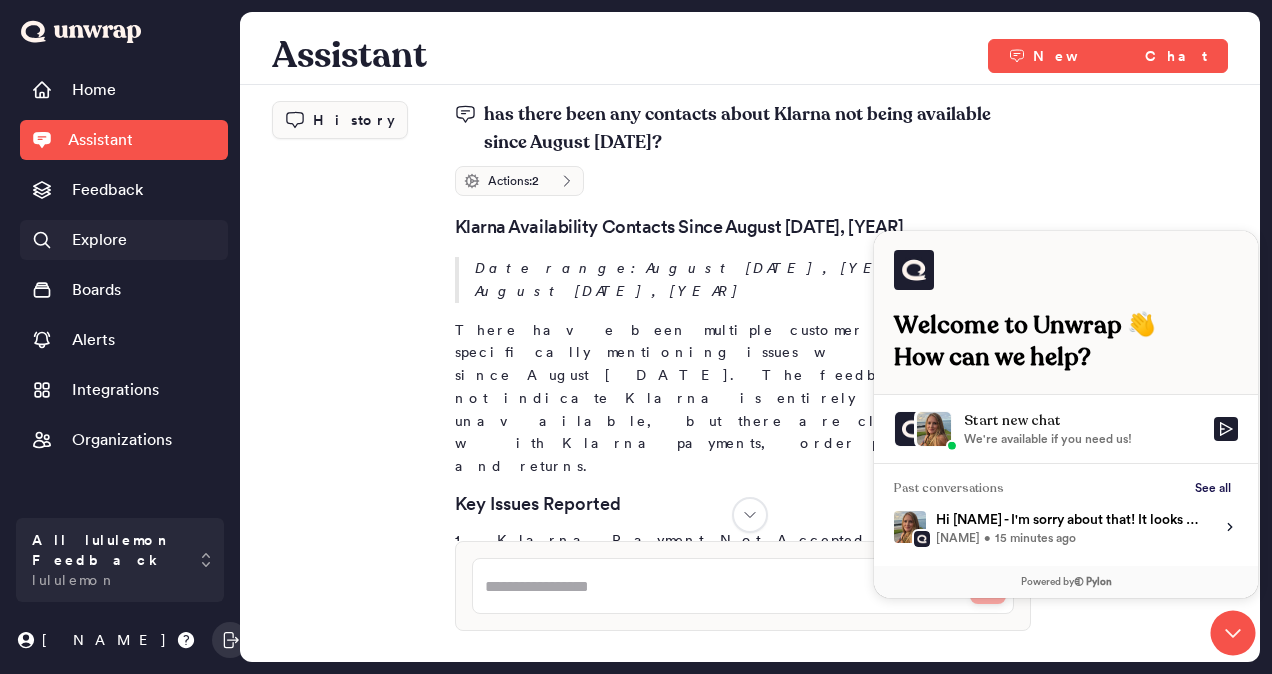 click on "Explore" at bounding box center [124, 240] 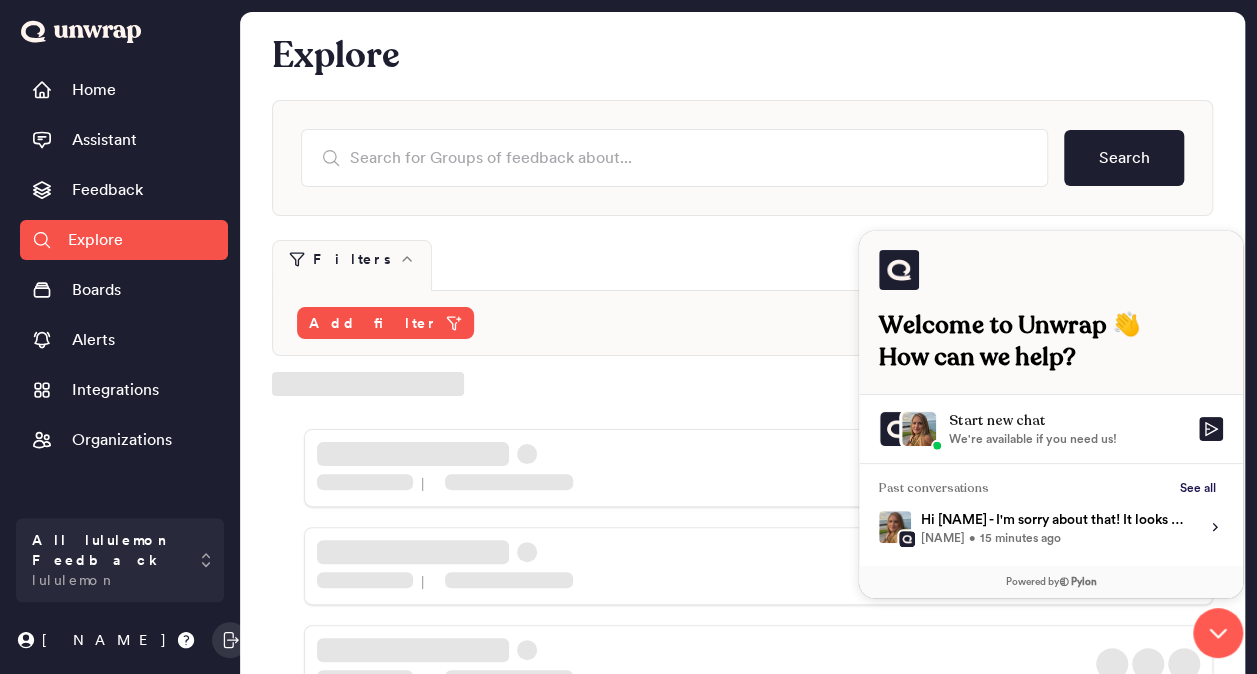 click 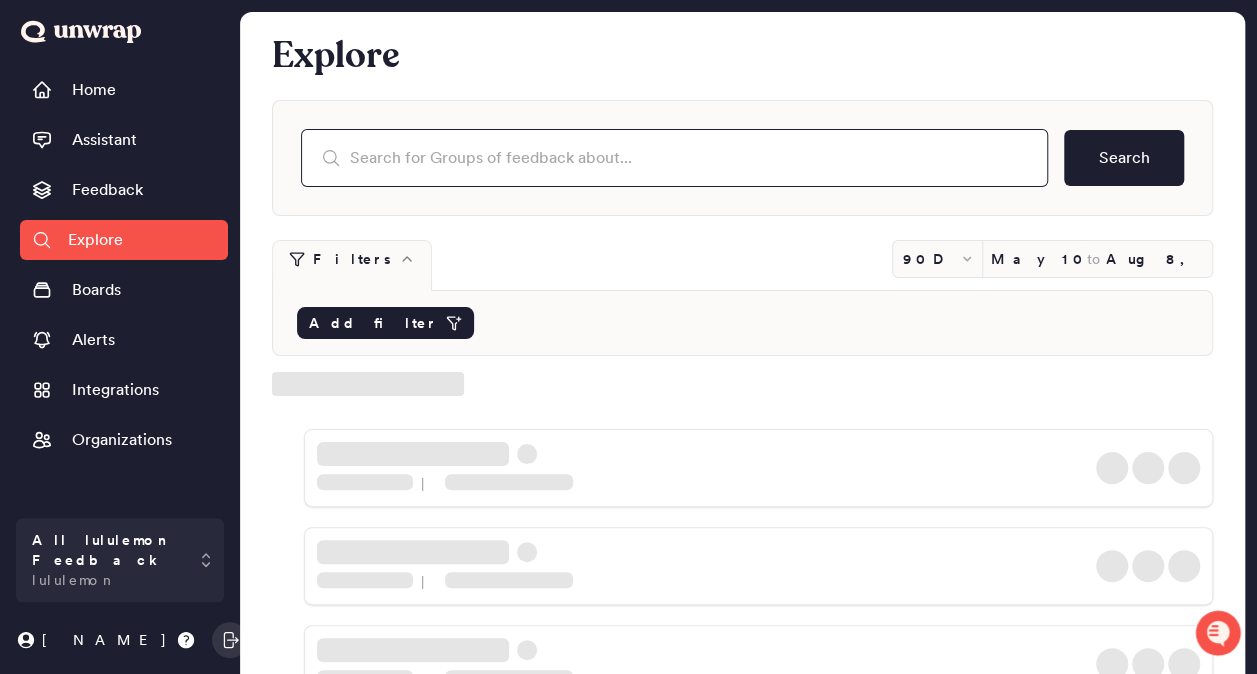 click at bounding box center (674, 158) 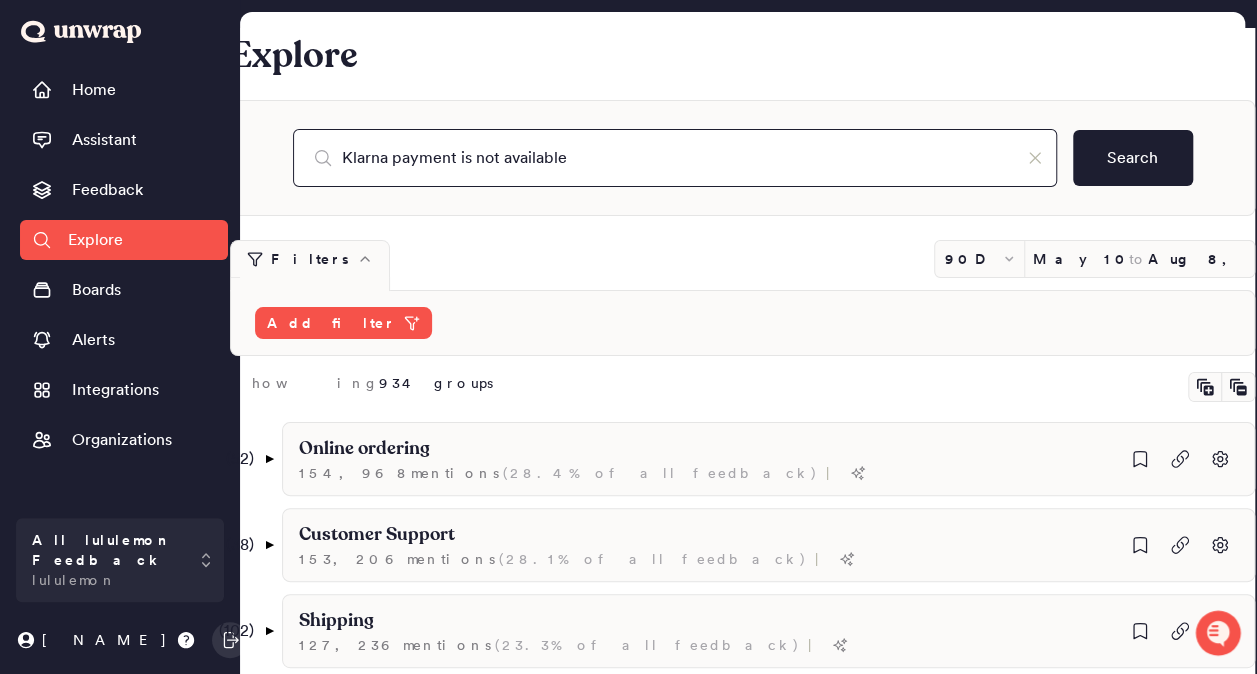 type on "Klarna payment is not available" 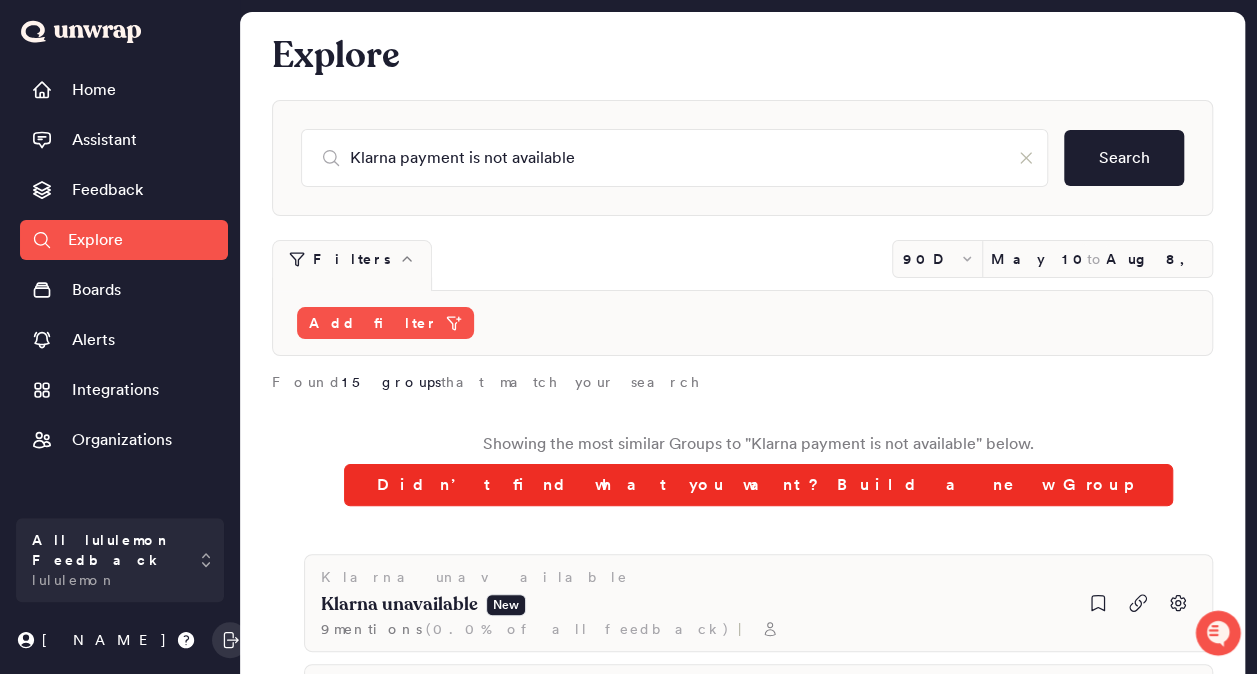 click on "Didn’t find what you want? Build a new Group" at bounding box center (758, 485) 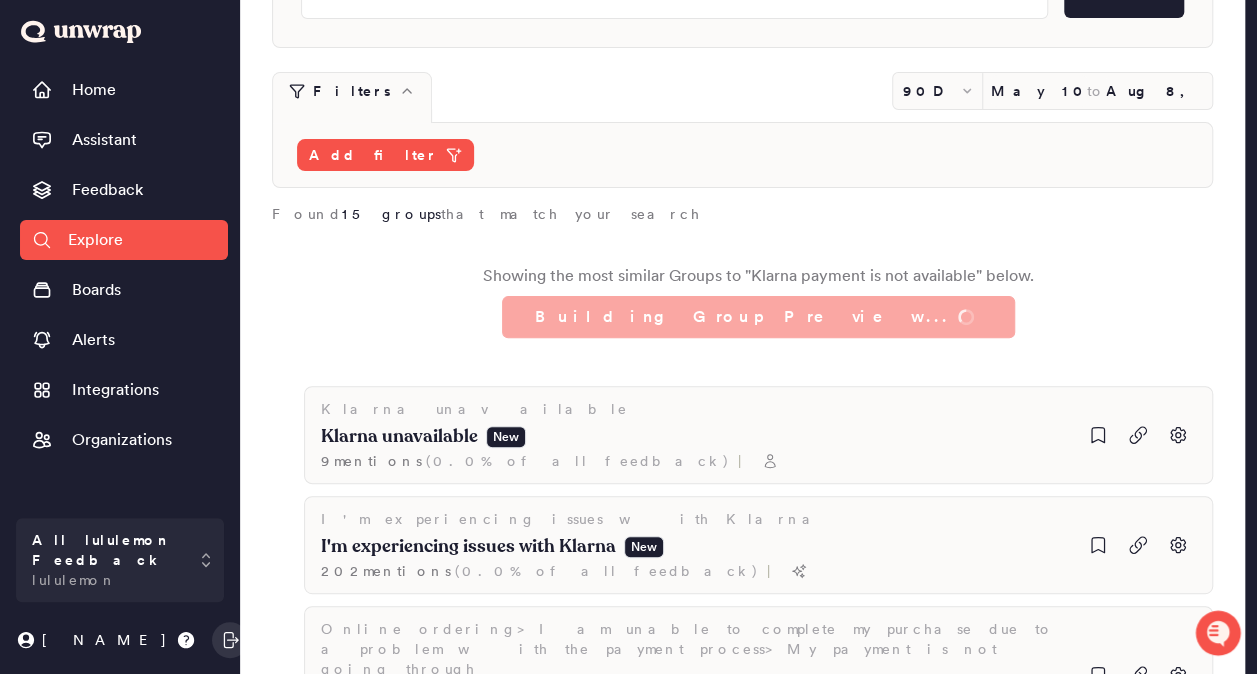 scroll, scrollTop: 200, scrollLeft: 0, axis: vertical 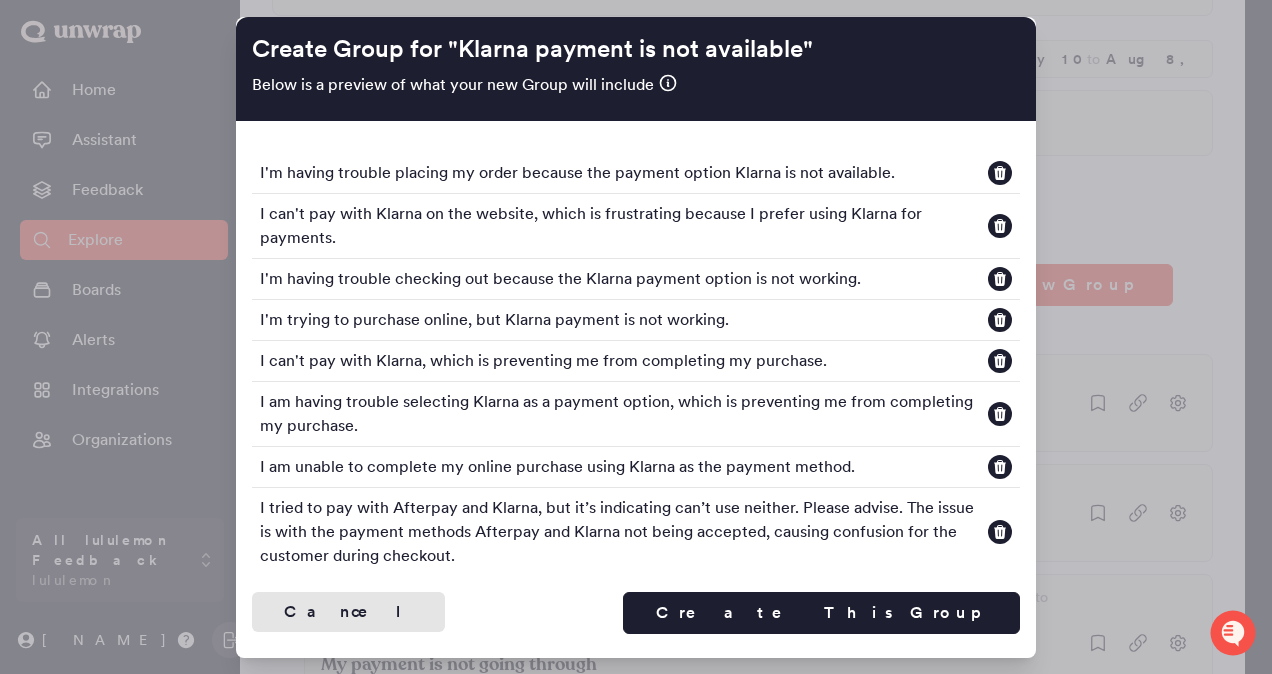 click on "Cancel" at bounding box center [348, 612] 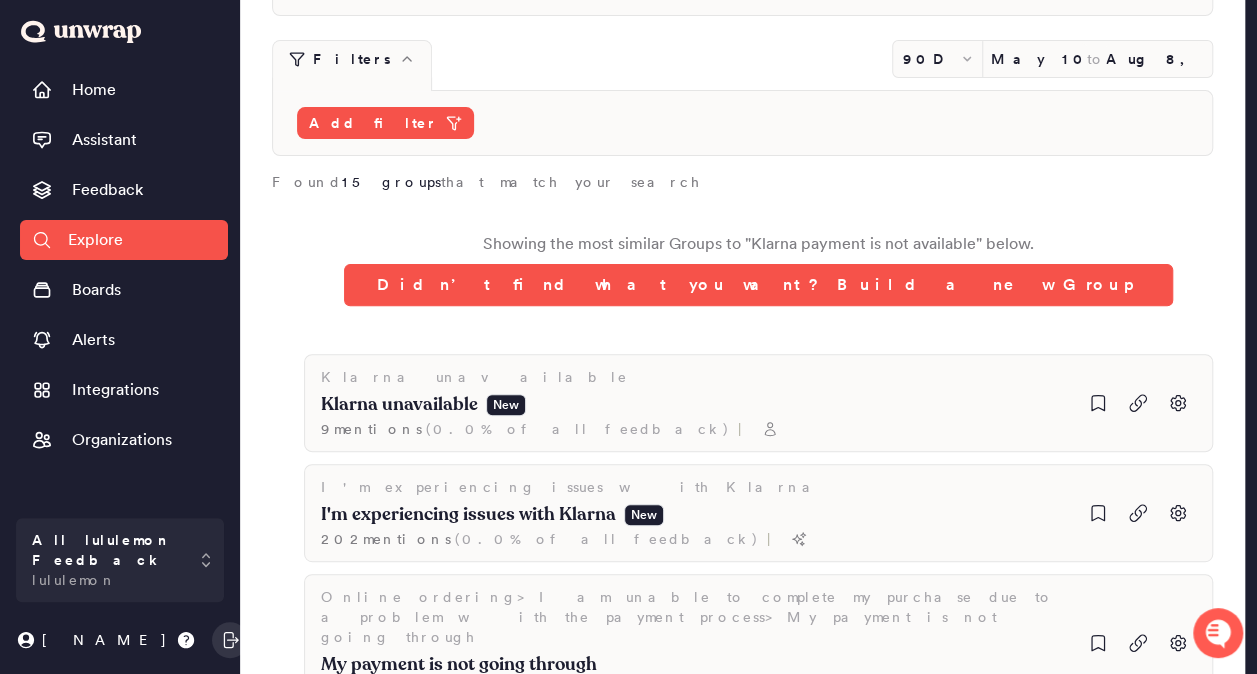 click 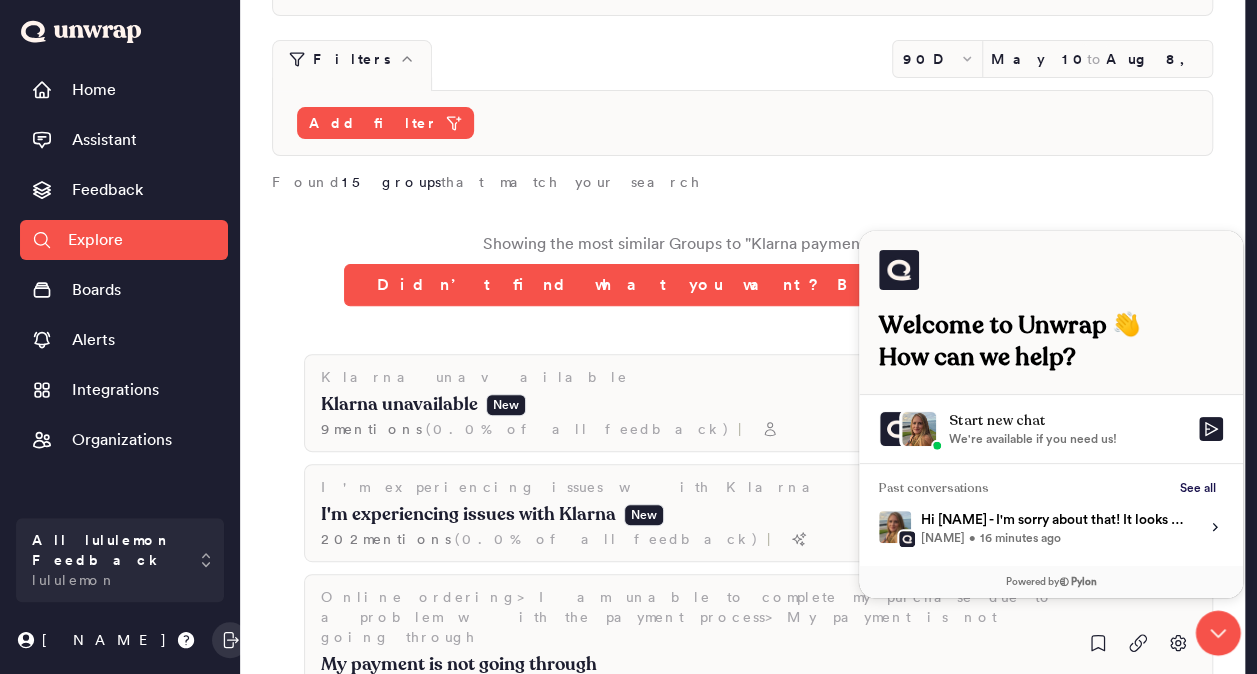click on "Hi [NAME] - I'm sorry about that! It looks like your profile is set to contributor, which means you should be able to create boards & groups. Do you mind sending me a quick screenshot of what you're seeing when you try to create a new group or board? Thank you! [NAME] • 16 minutes ago View issue" at bounding box center (1051, 526) 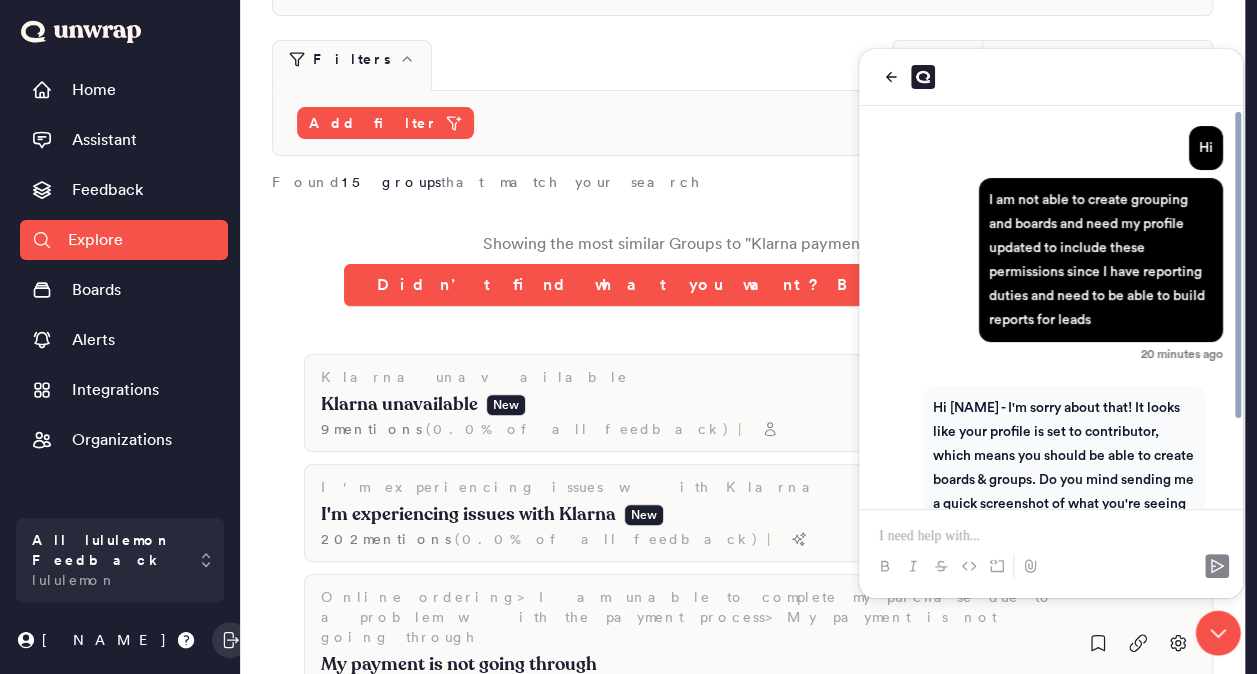 scroll, scrollTop: 112, scrollLeft: 0, axis: vertical 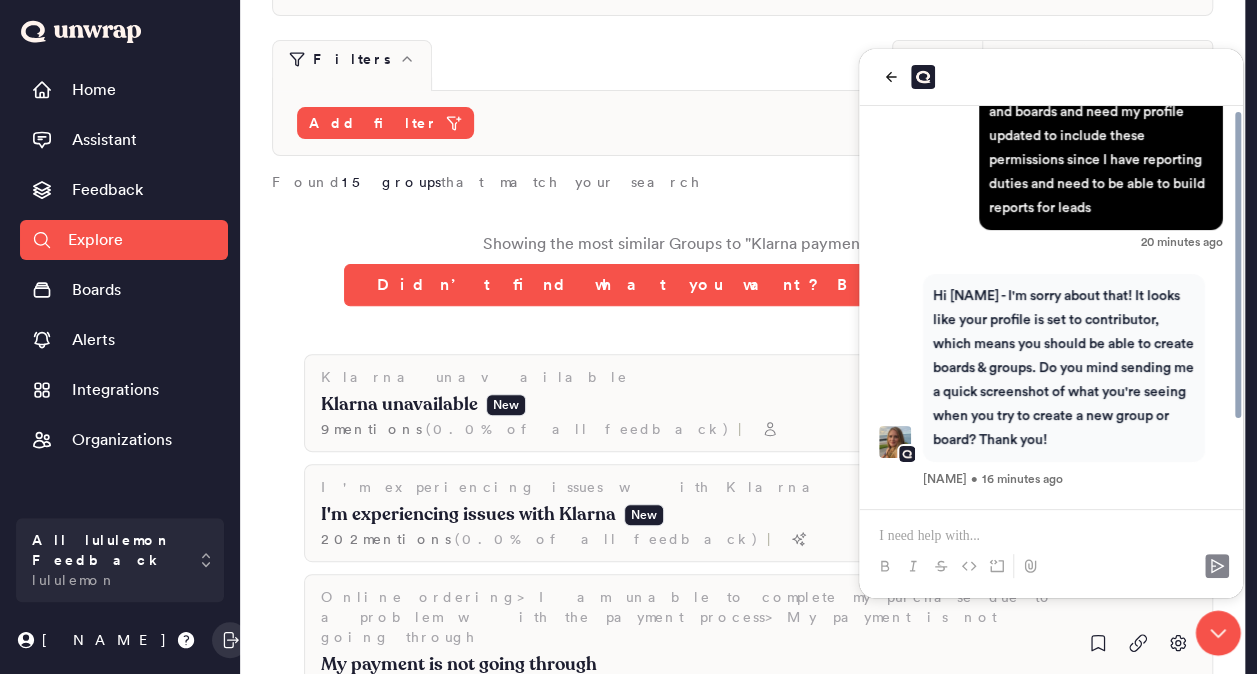 click on "Hi [NAME] - I'm sorry about that! It looks like your profile is set to contributor, which means you should be able to create boards & groups. Do you mind sending me a quick screenshot of what you're seeing when you try to create a new group or board? Thank you! [NAME] • 20 minutes ago Hi" at bounding box center (1051, 252) 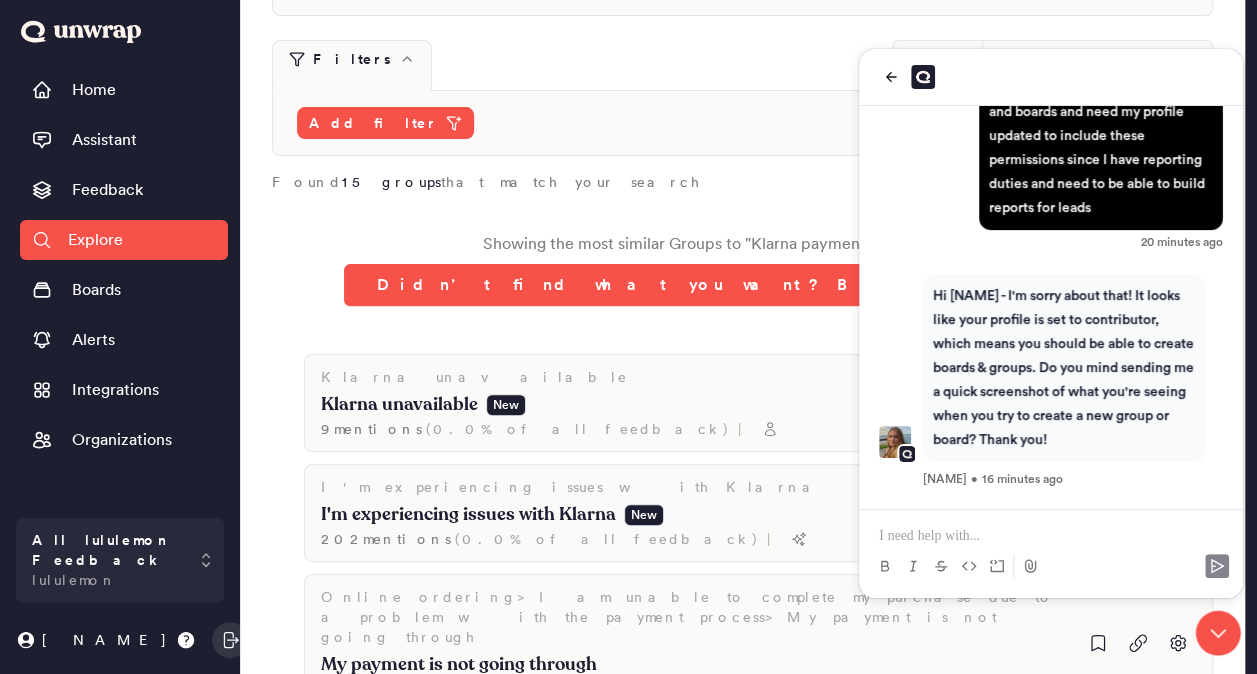 type 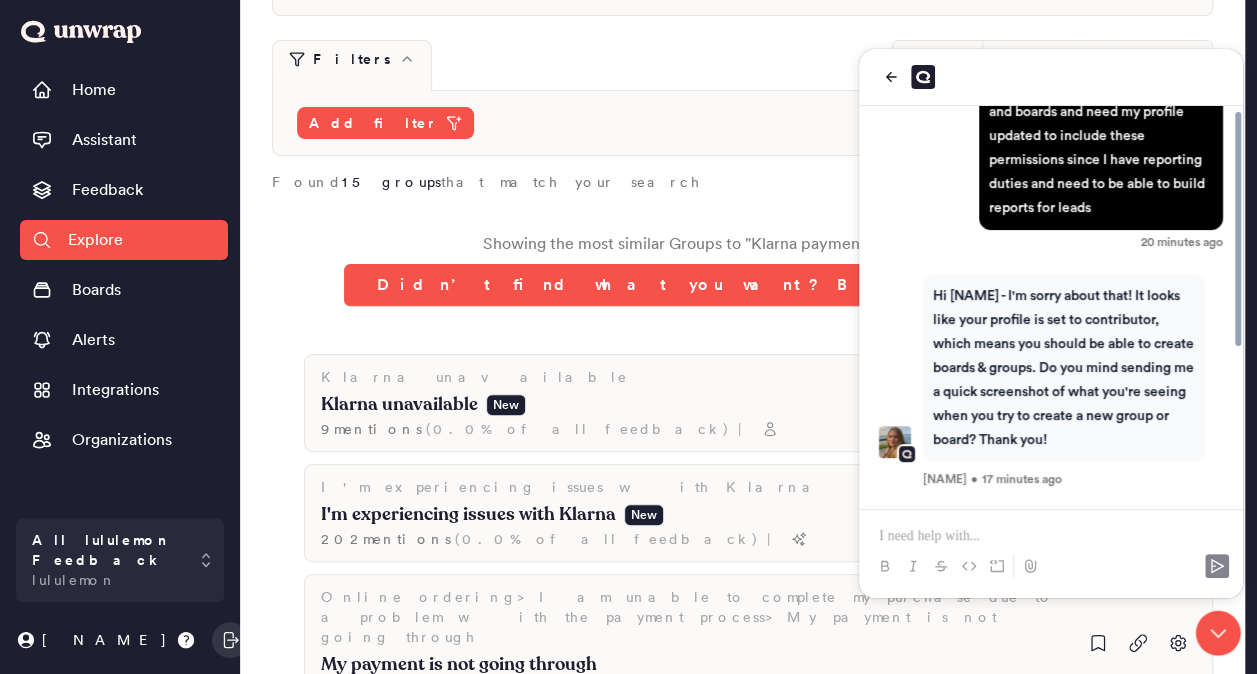 scroll, scrollTop: 272, scrollLeft: 0, axis: vertical 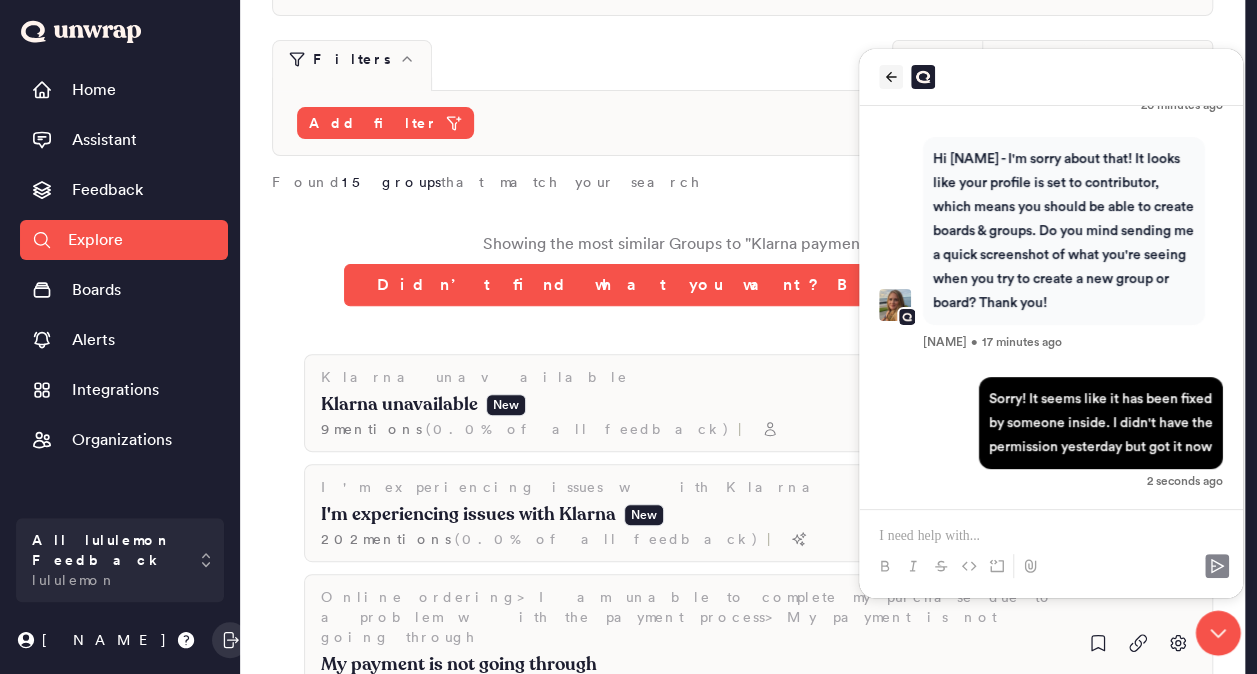 click at bounding box center (891, 77) 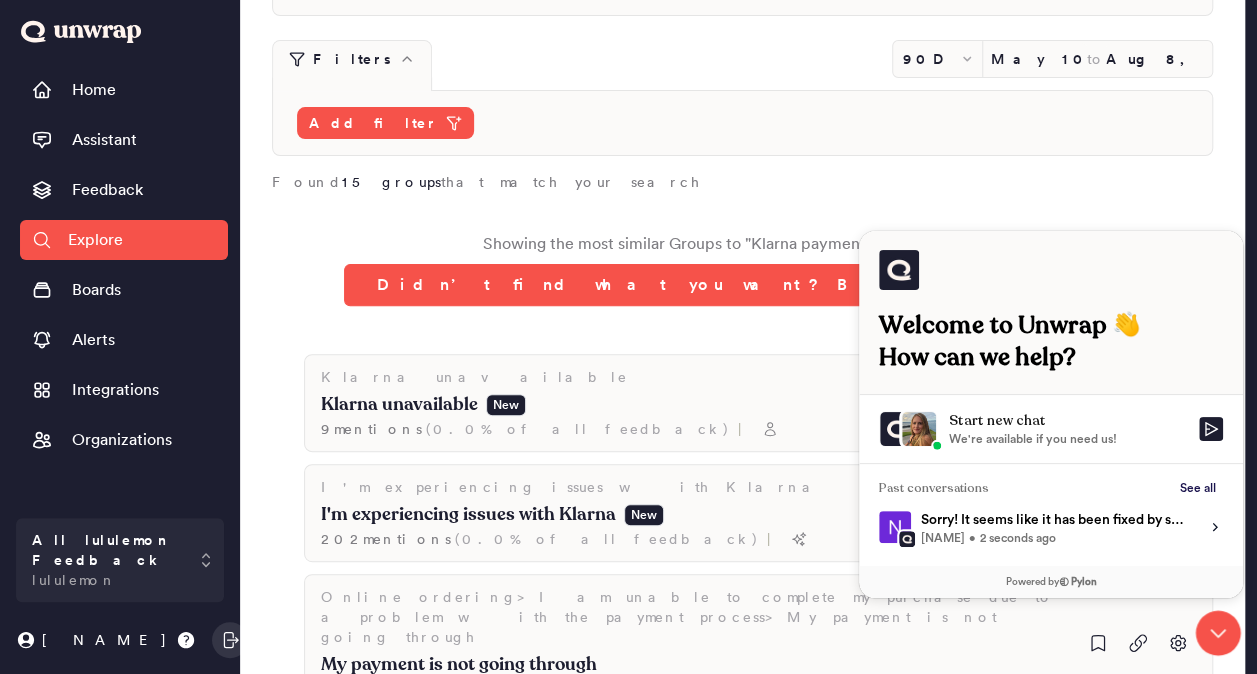 click on "Found  15 groups  that match your search" at bounding box center (742, 186) 